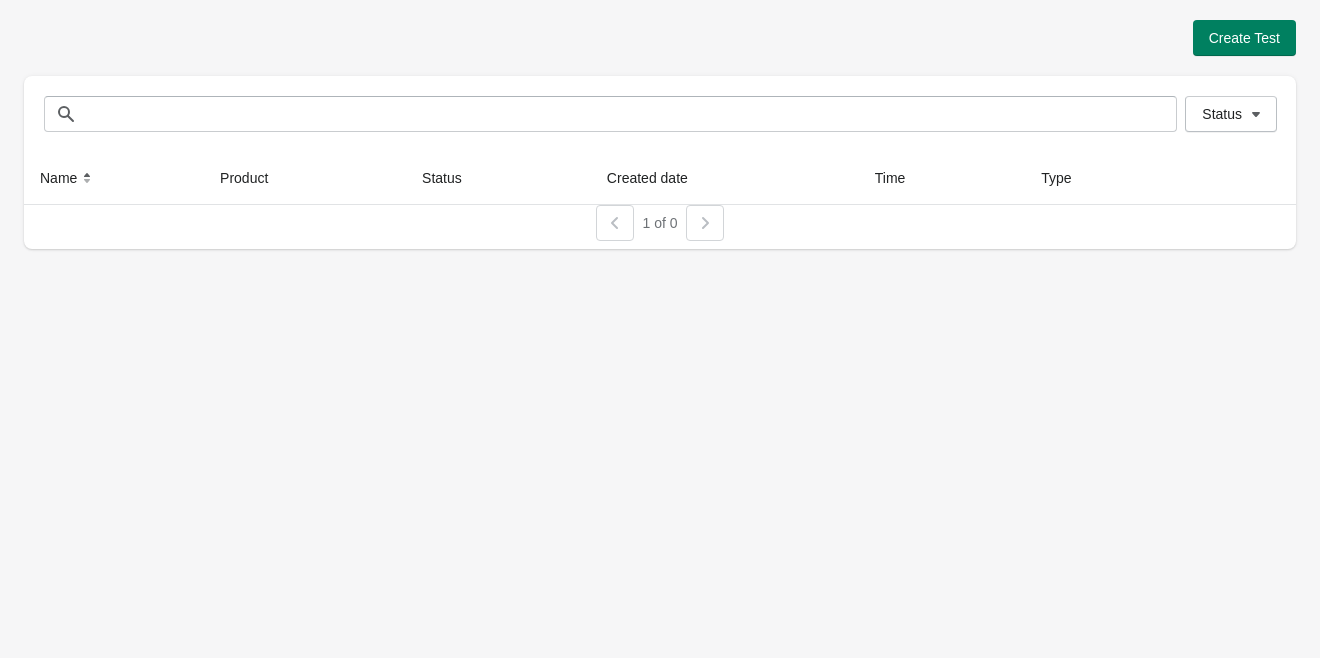 scroll, scrollTop: 0, scrollLeft: 0, axis: both 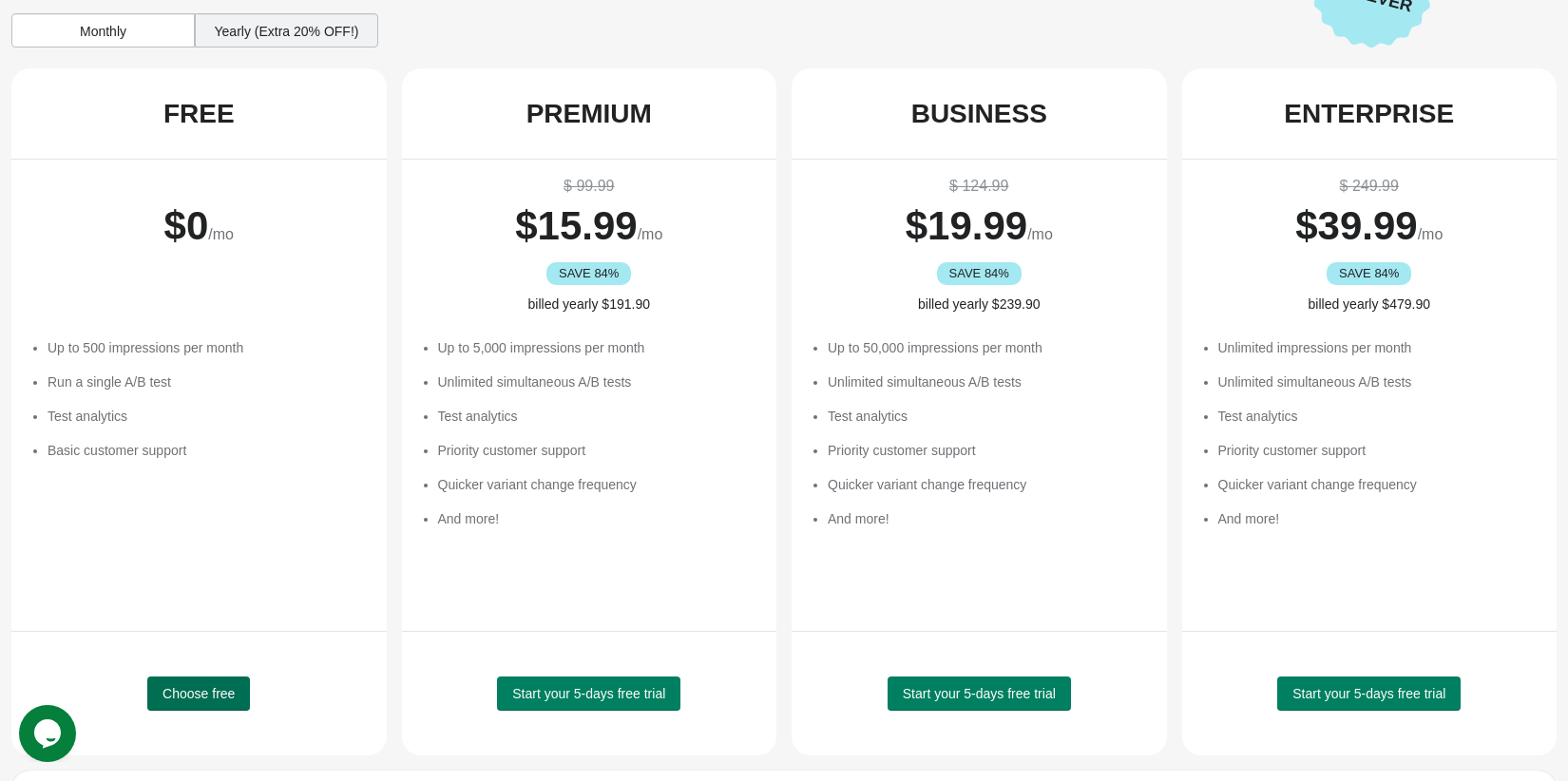 click on "Choose free" at bounding box center [199, 694] 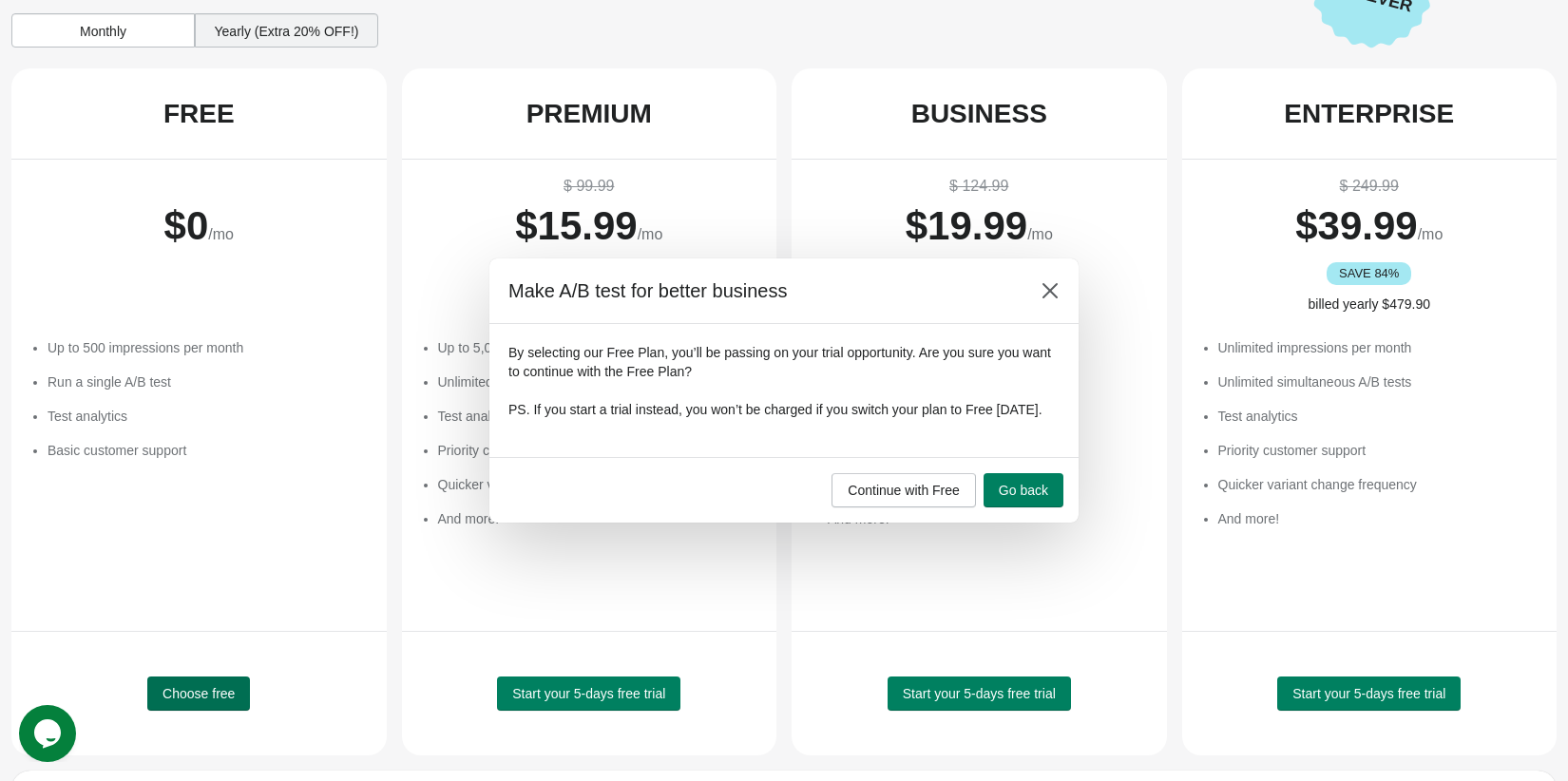 scroll, scrollTop: 0, scrollLeft: 0, axis: both 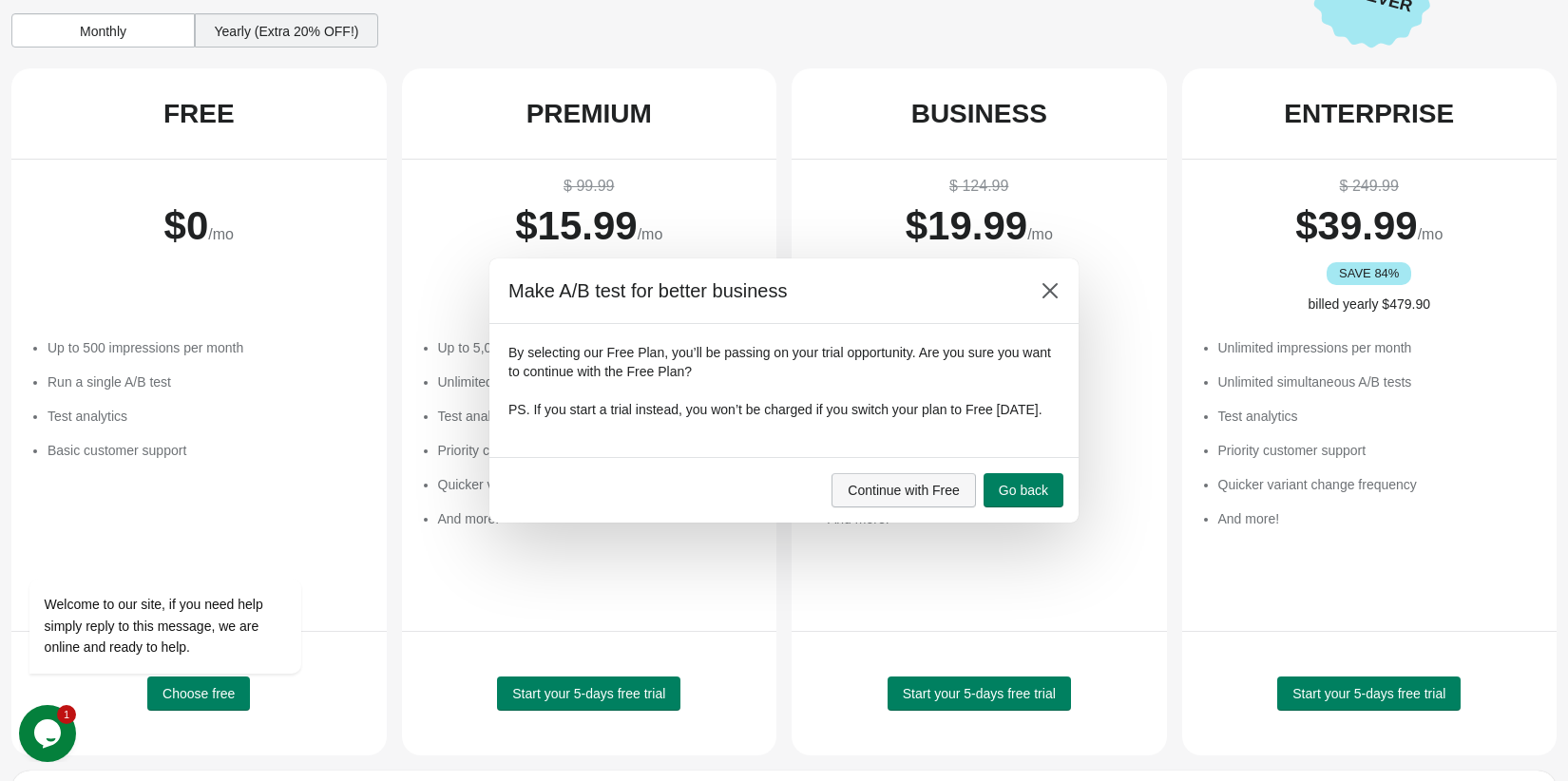click on "Continue with Free" at bounding box center [904, 490] 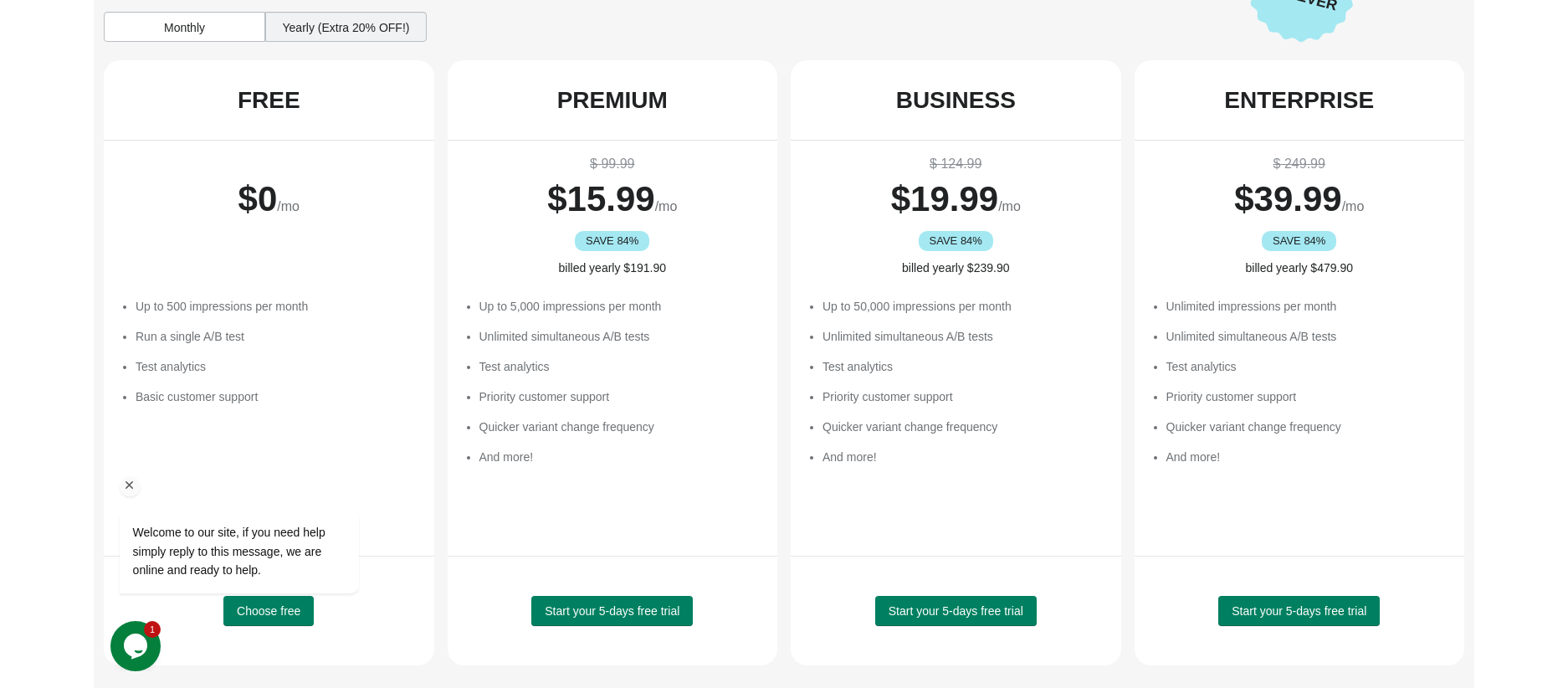 scroll, scrollTop: 0, scrollLeft: 0, axis: both 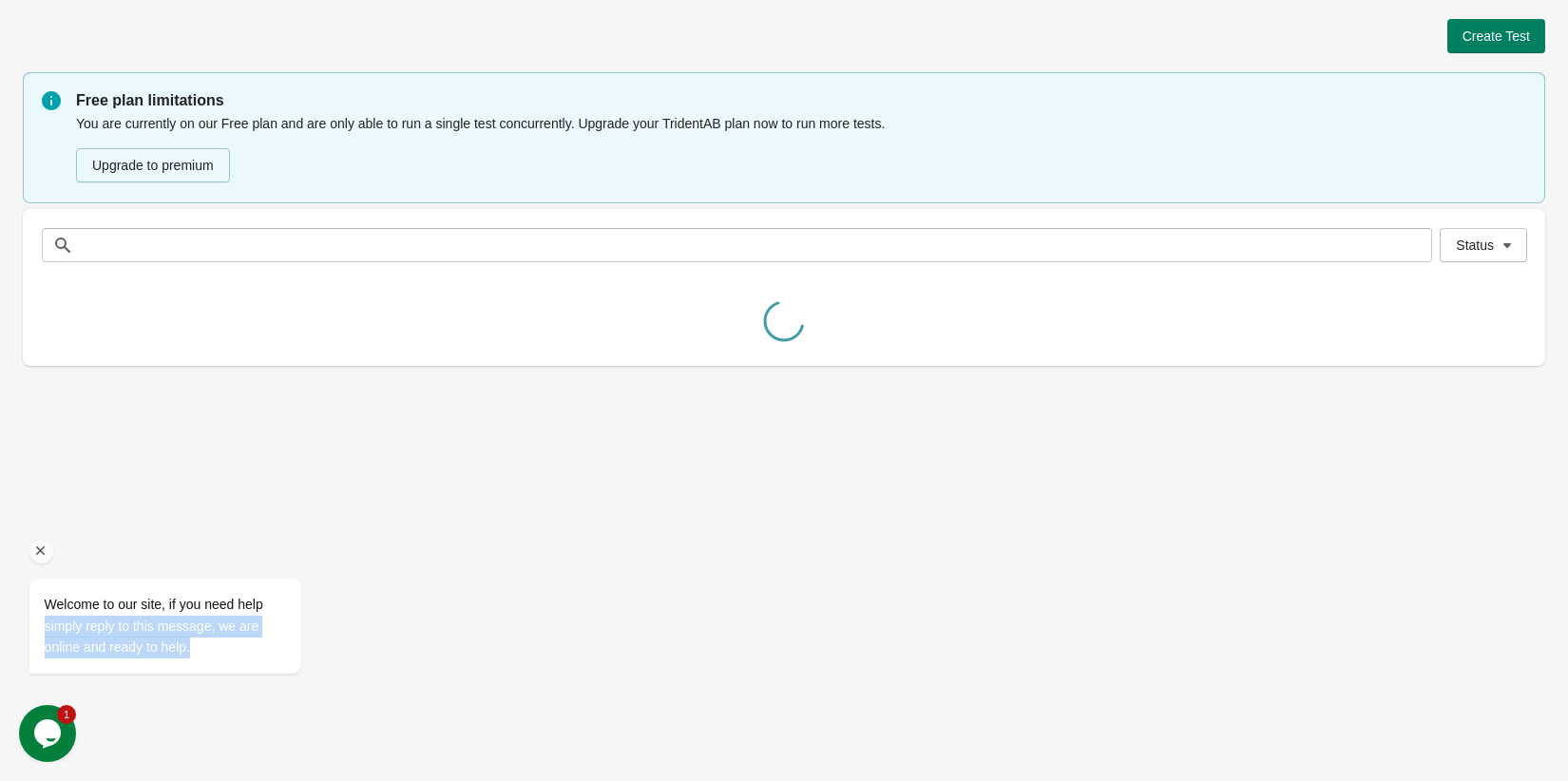 drag, startPoint x: 232, startPoint y: 688, endPoint x: 383, endPoint y: 609, distance: 170.41714 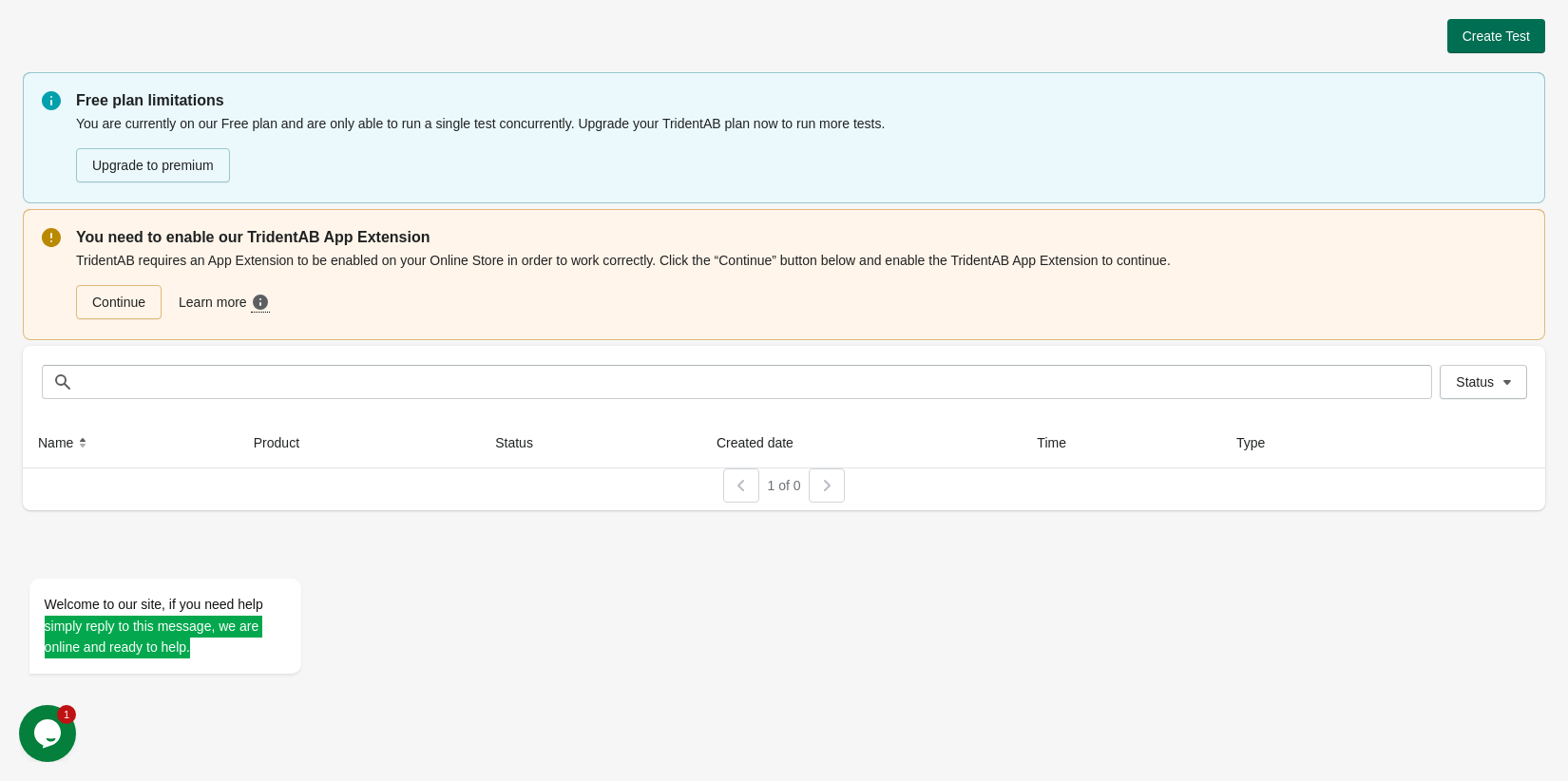 click on "Create Test" at bounding box center [1496, 36] 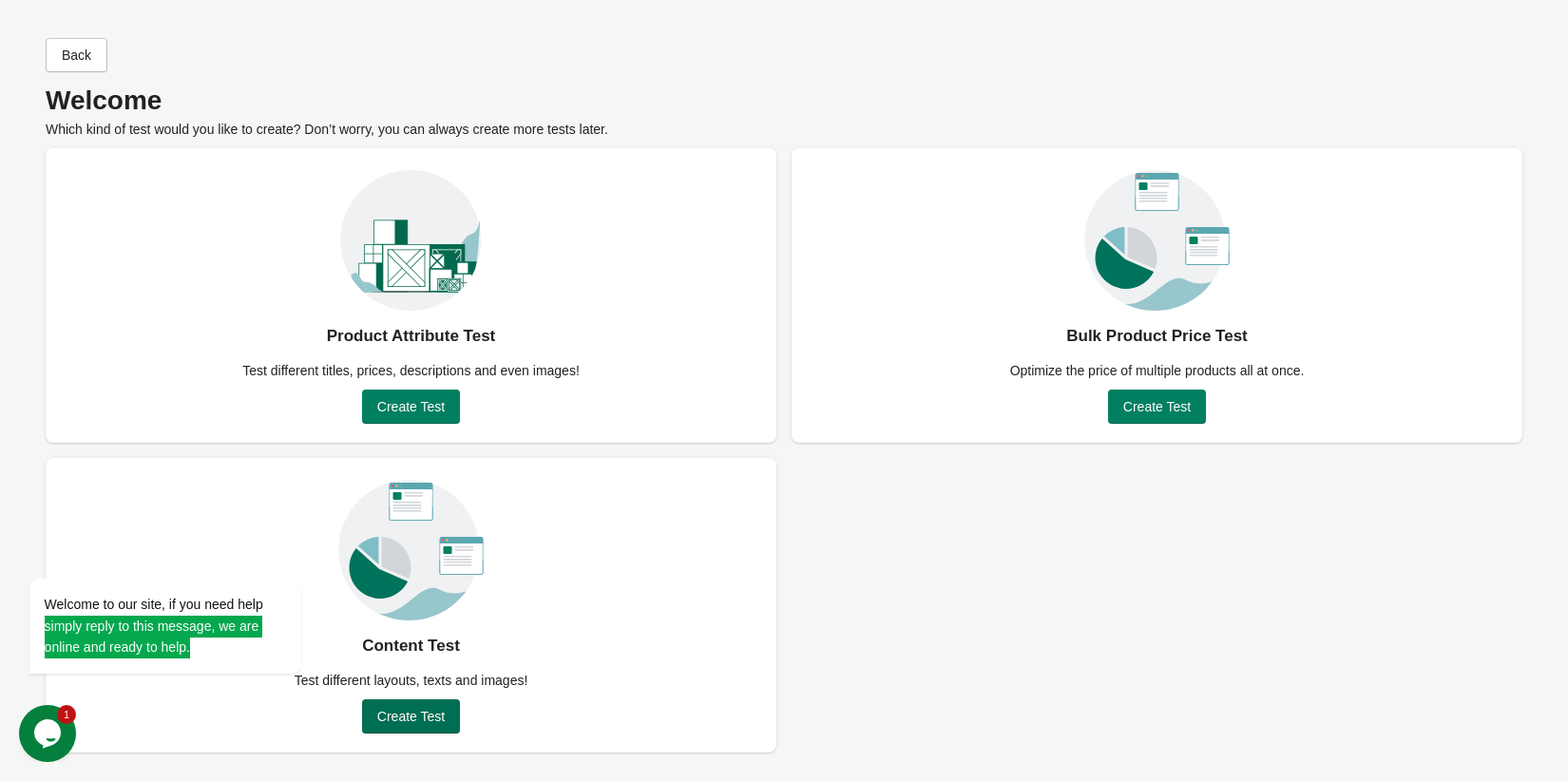 click on "Create Test" at bounding box center (411, 716) 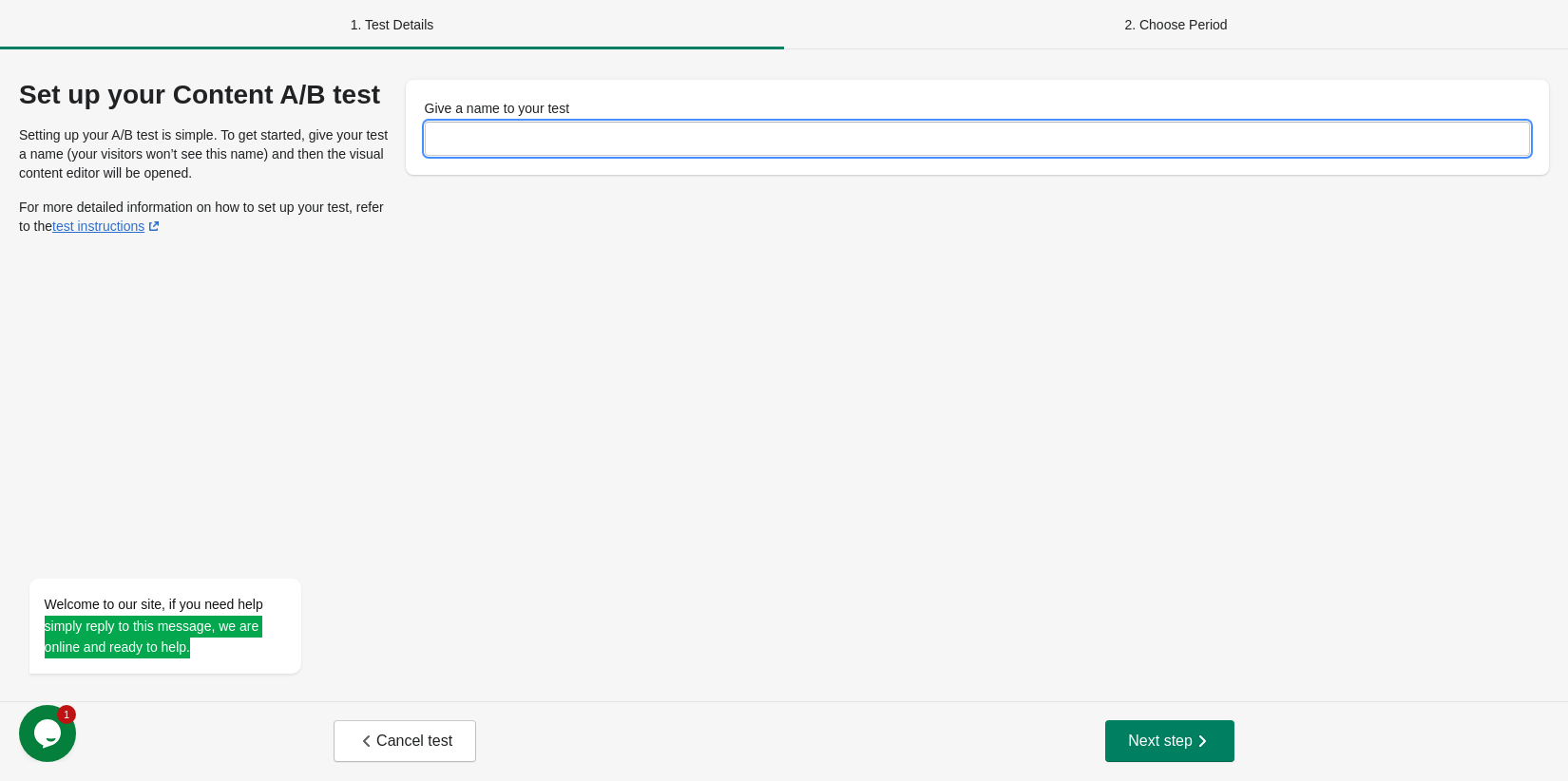 click on "Give a name to your test" at bounding box center [978, 139] 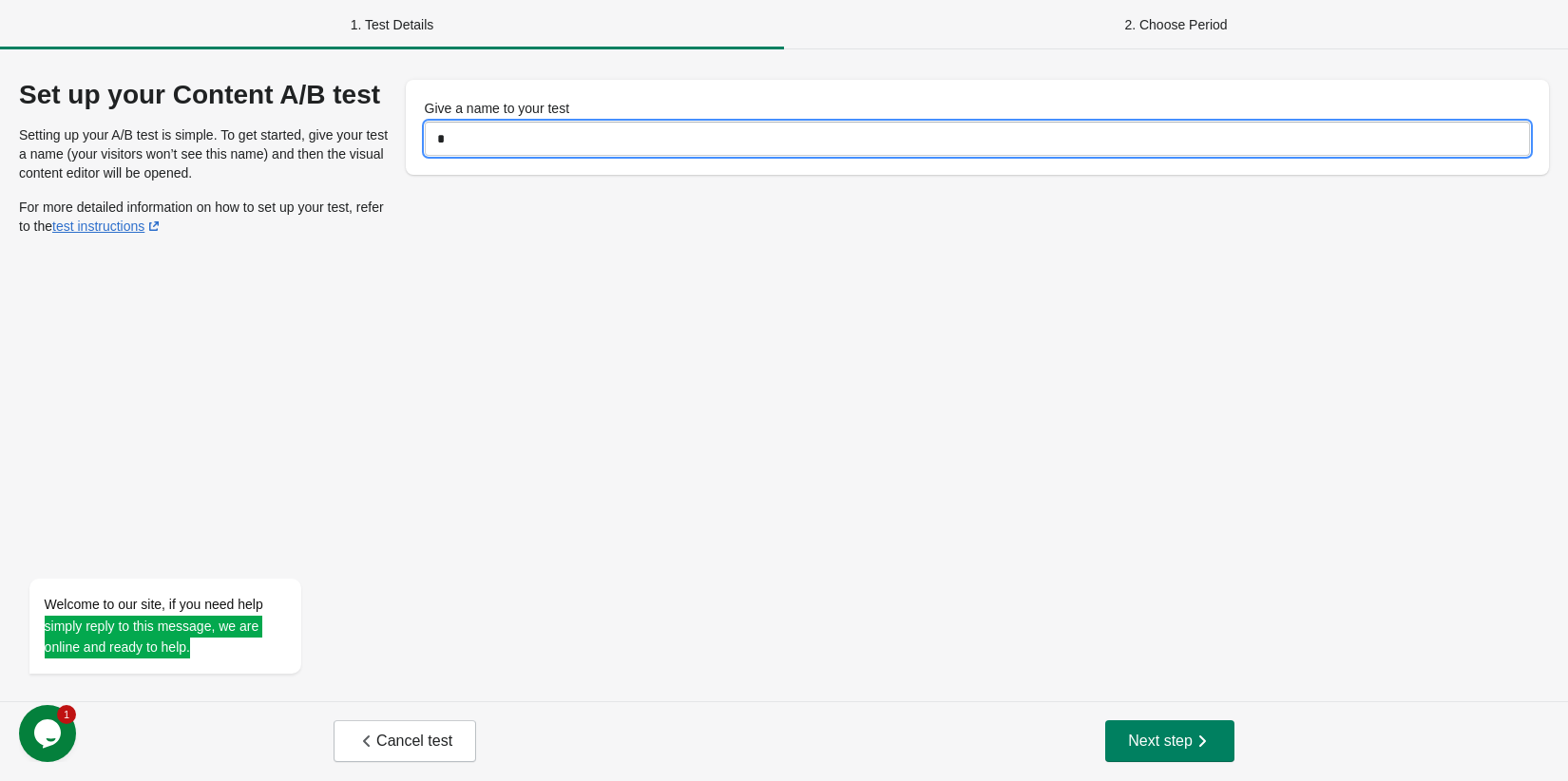 type on "*" 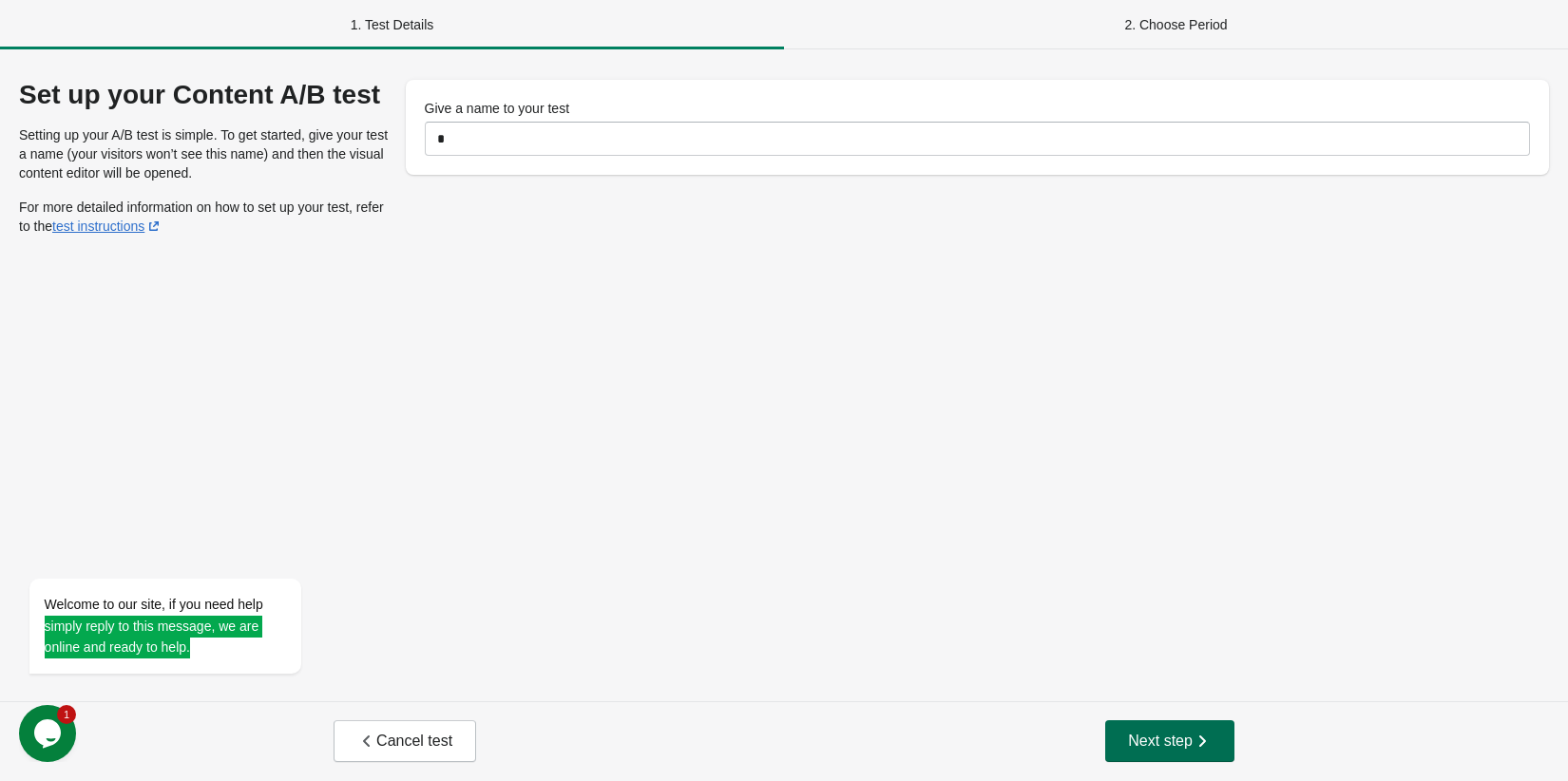 click on "Next step" at bounding box center [1170, 741] 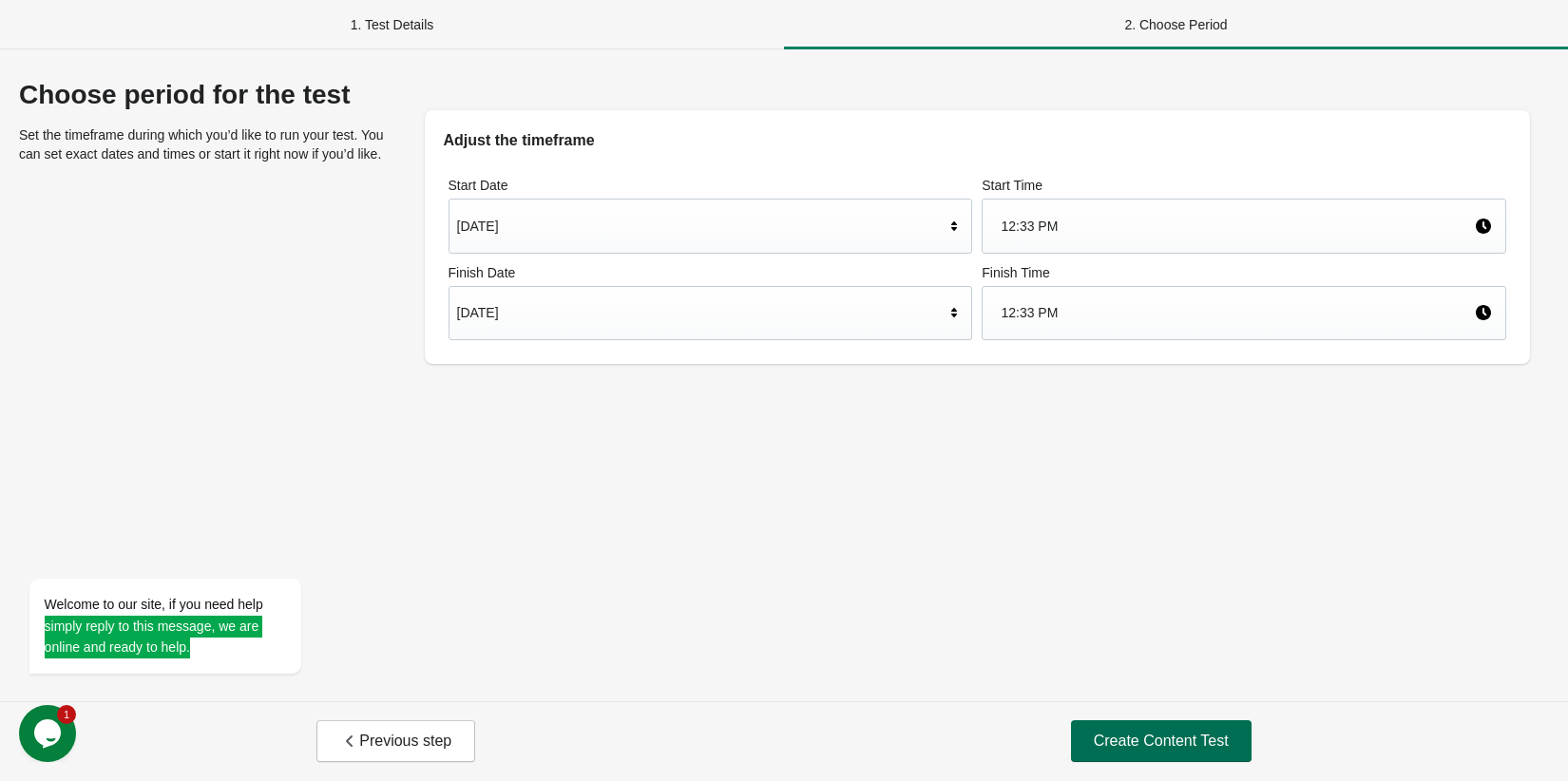 click on "Create Content Test" at bounding box center (1161, 741) 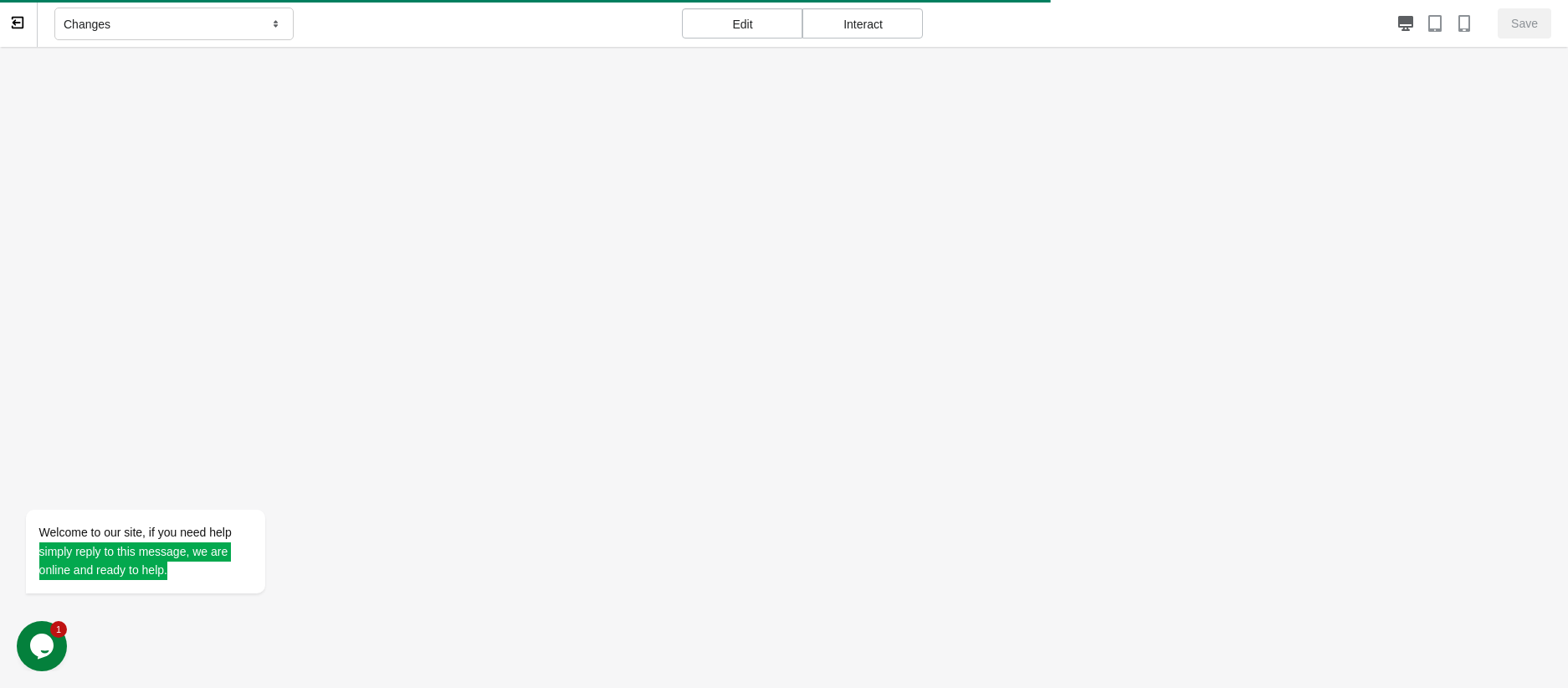scroll, scrollTop: 0, scrollLeft: 0, axis: both 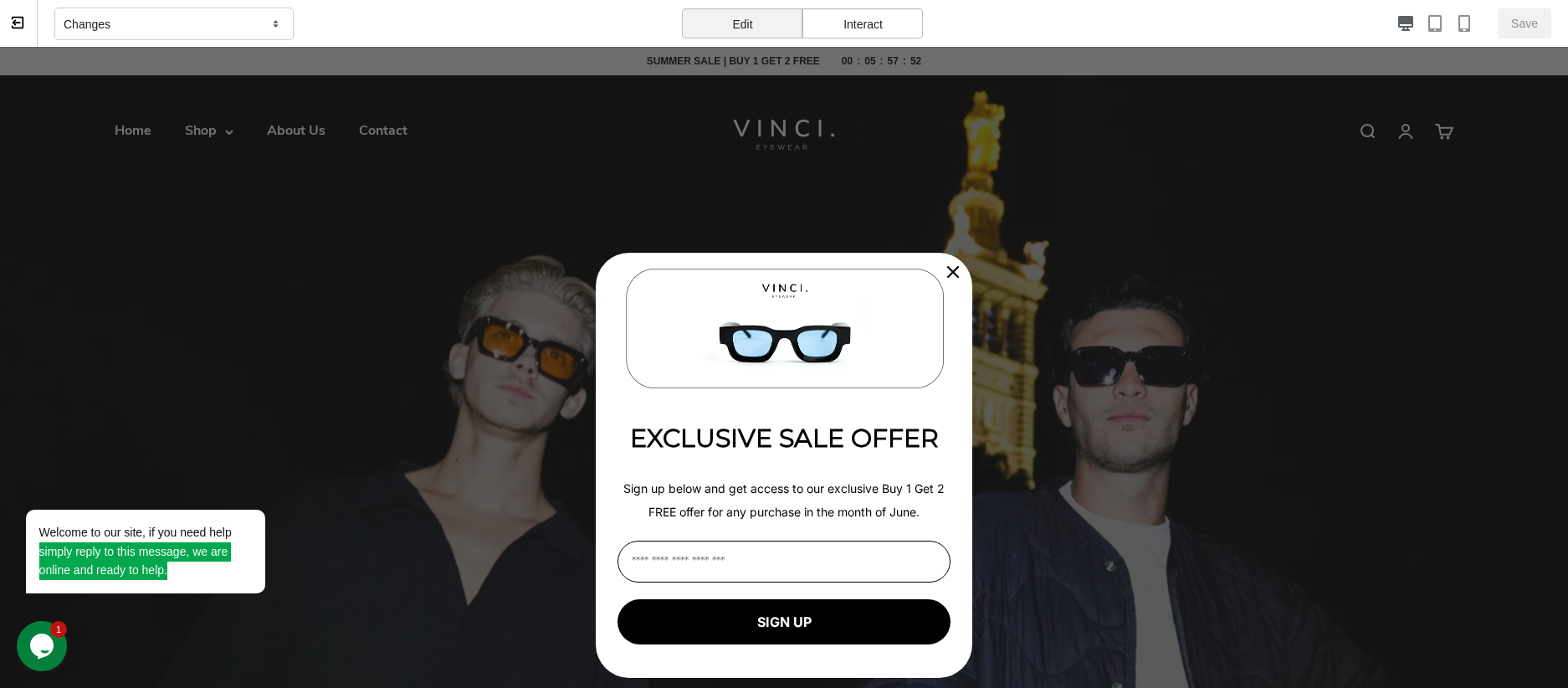 click 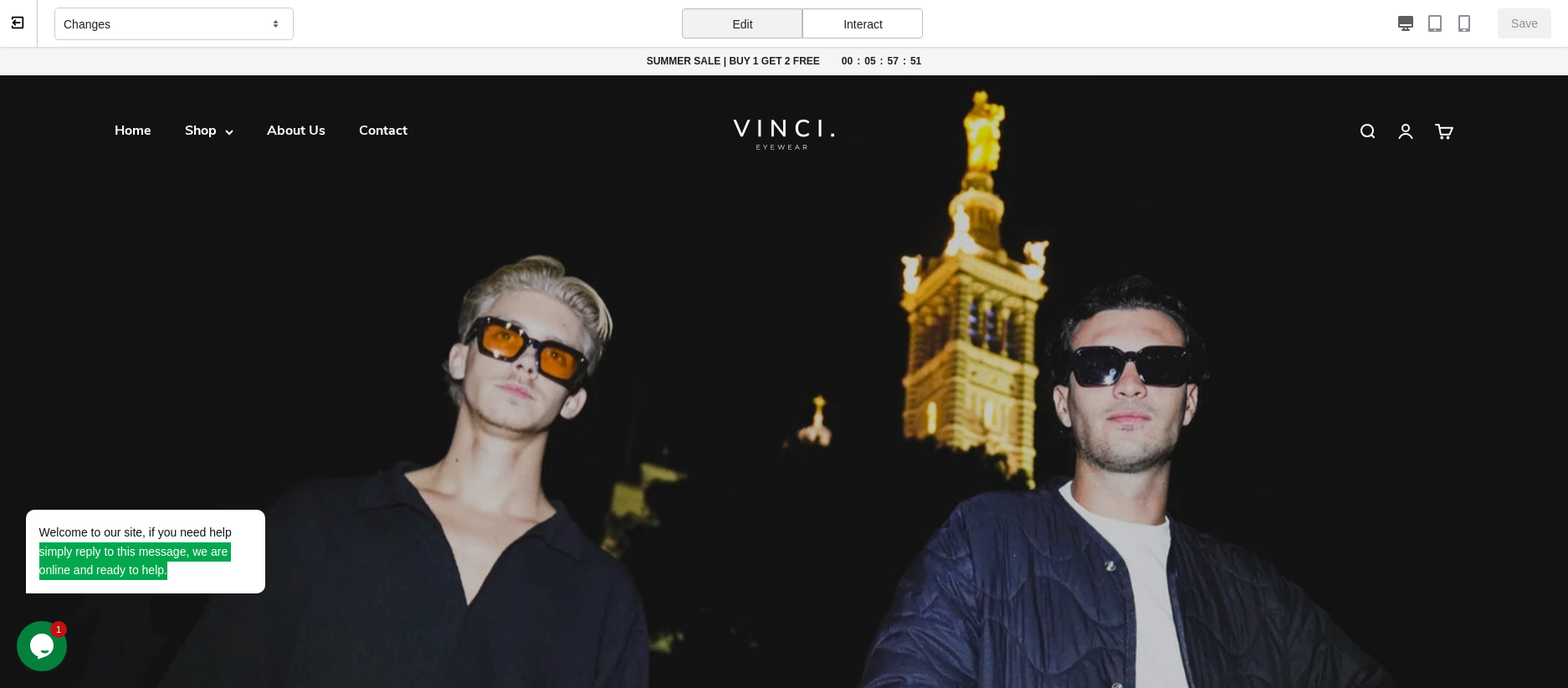 click on "Interact" at bounding box center [863, 23] 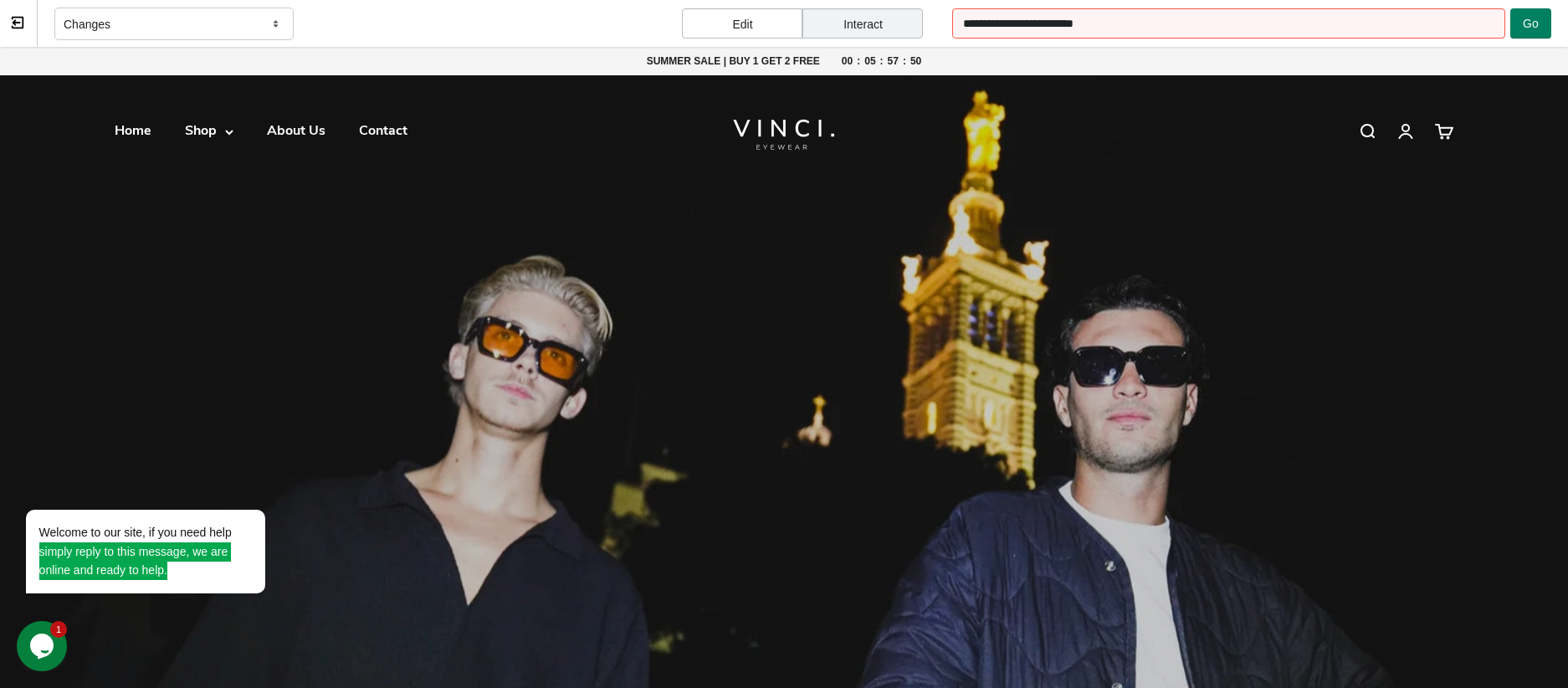 click on "Edit" at bounding box center [742, 23] 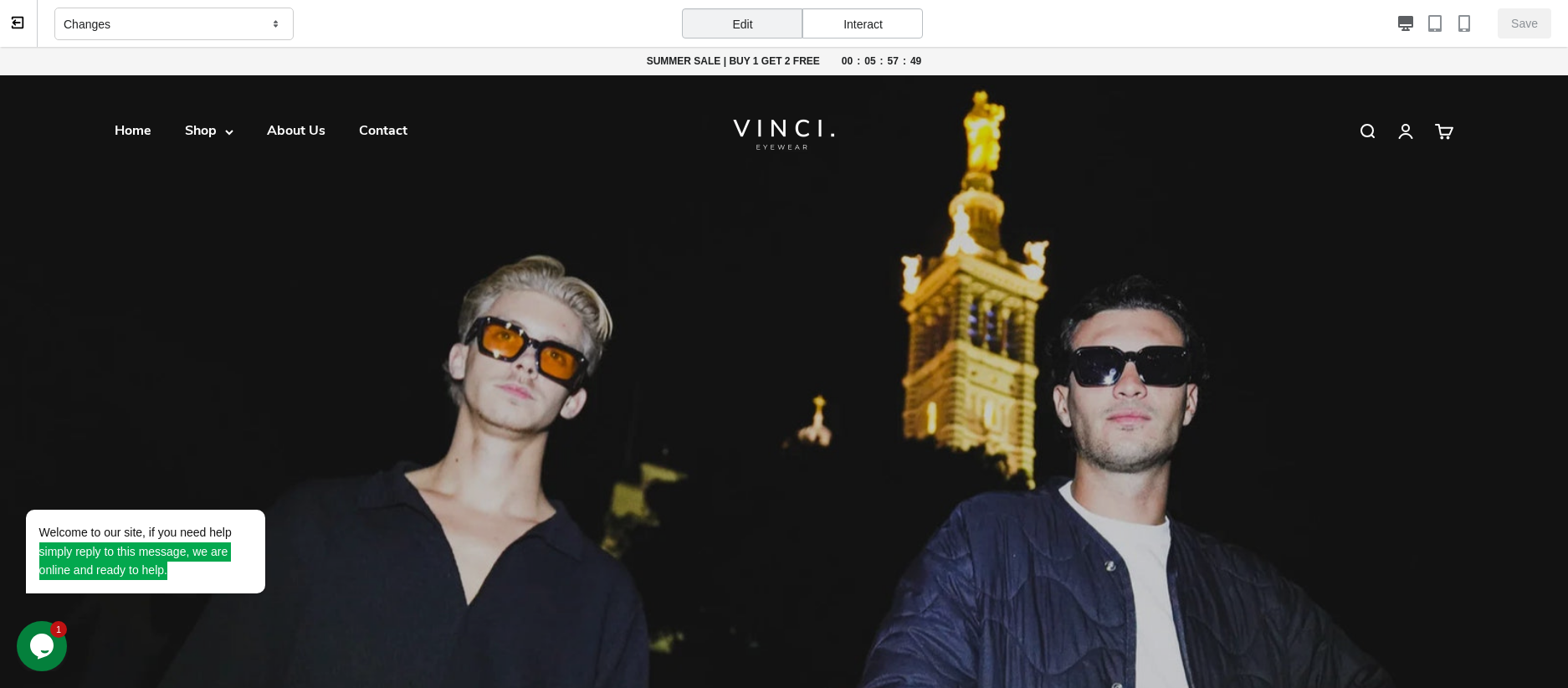 click 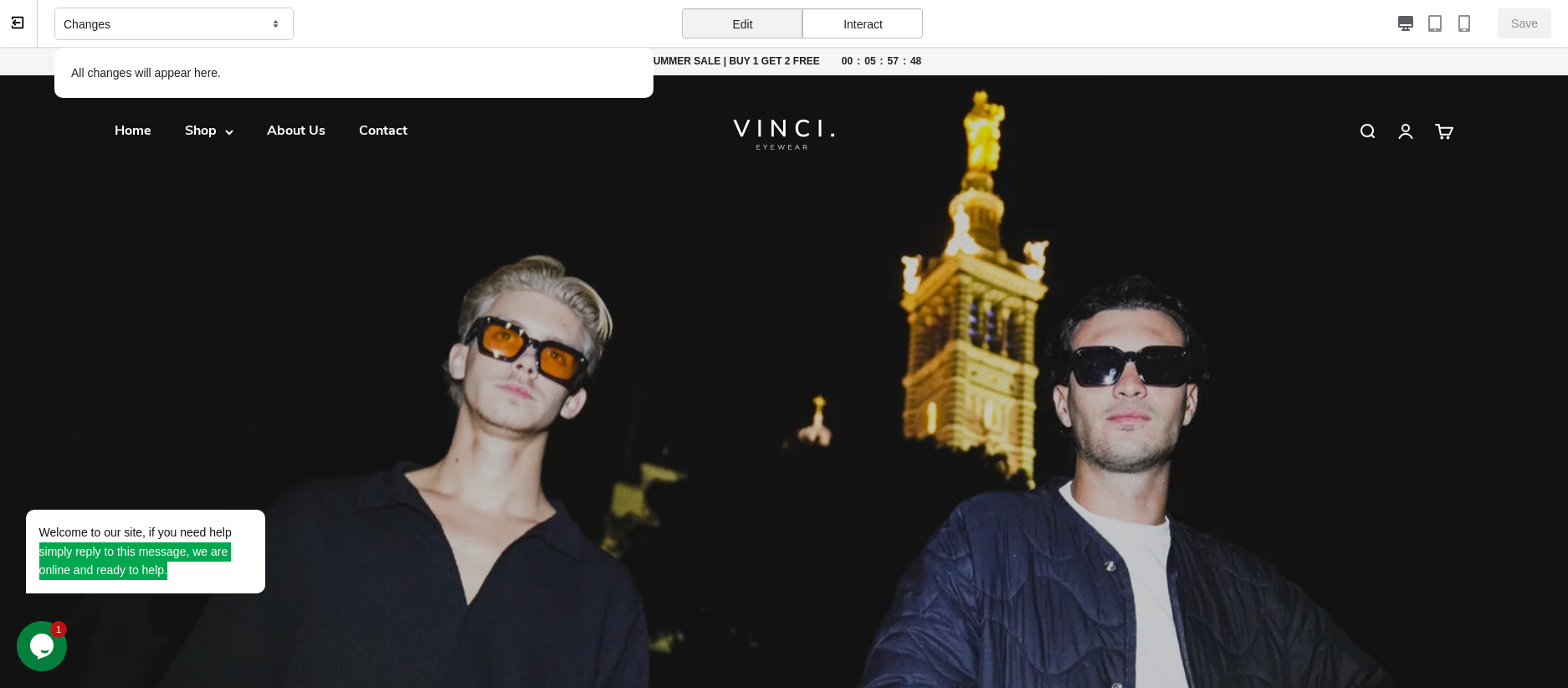 click on "Changes All changes will appear here." at bounding box center (354, 23) 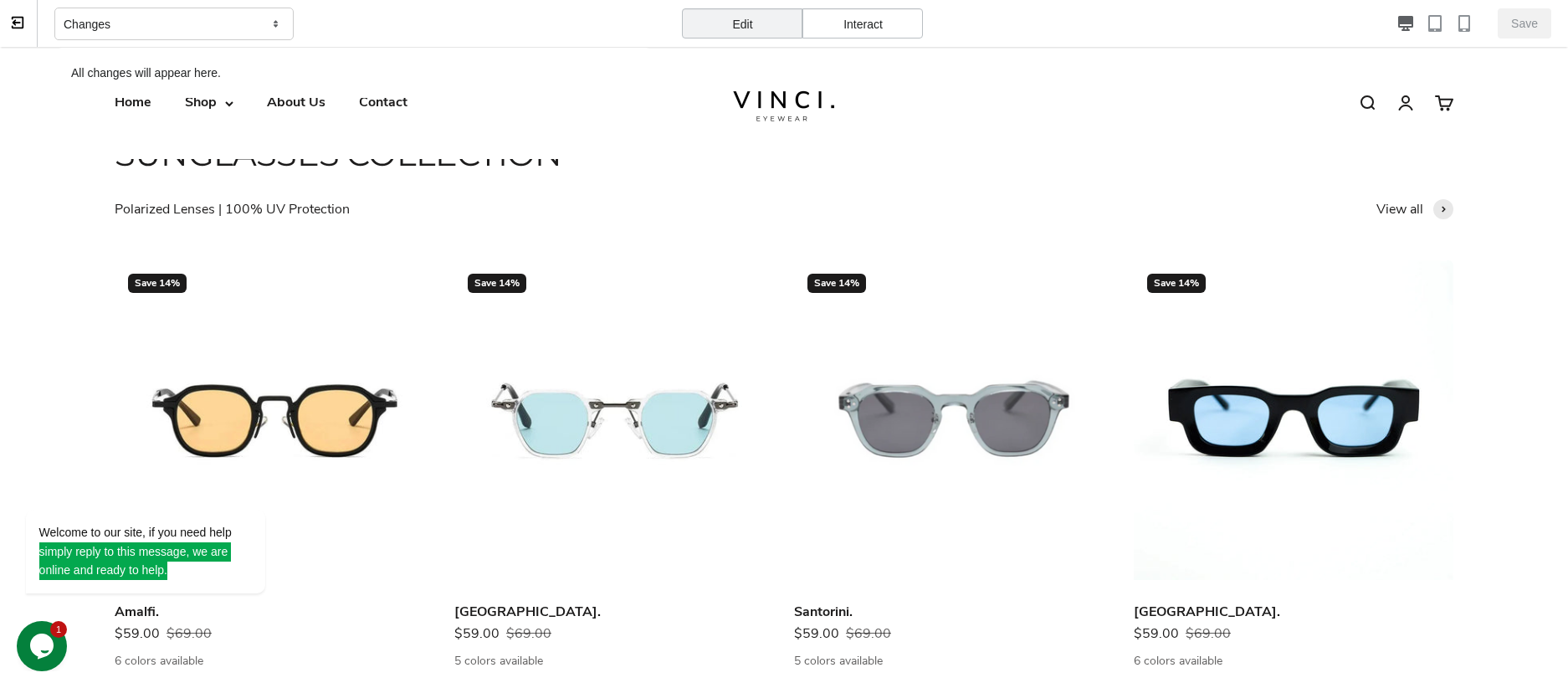 scroll, scrollTop: 1194, scrollLeft: 0, axis: vertical 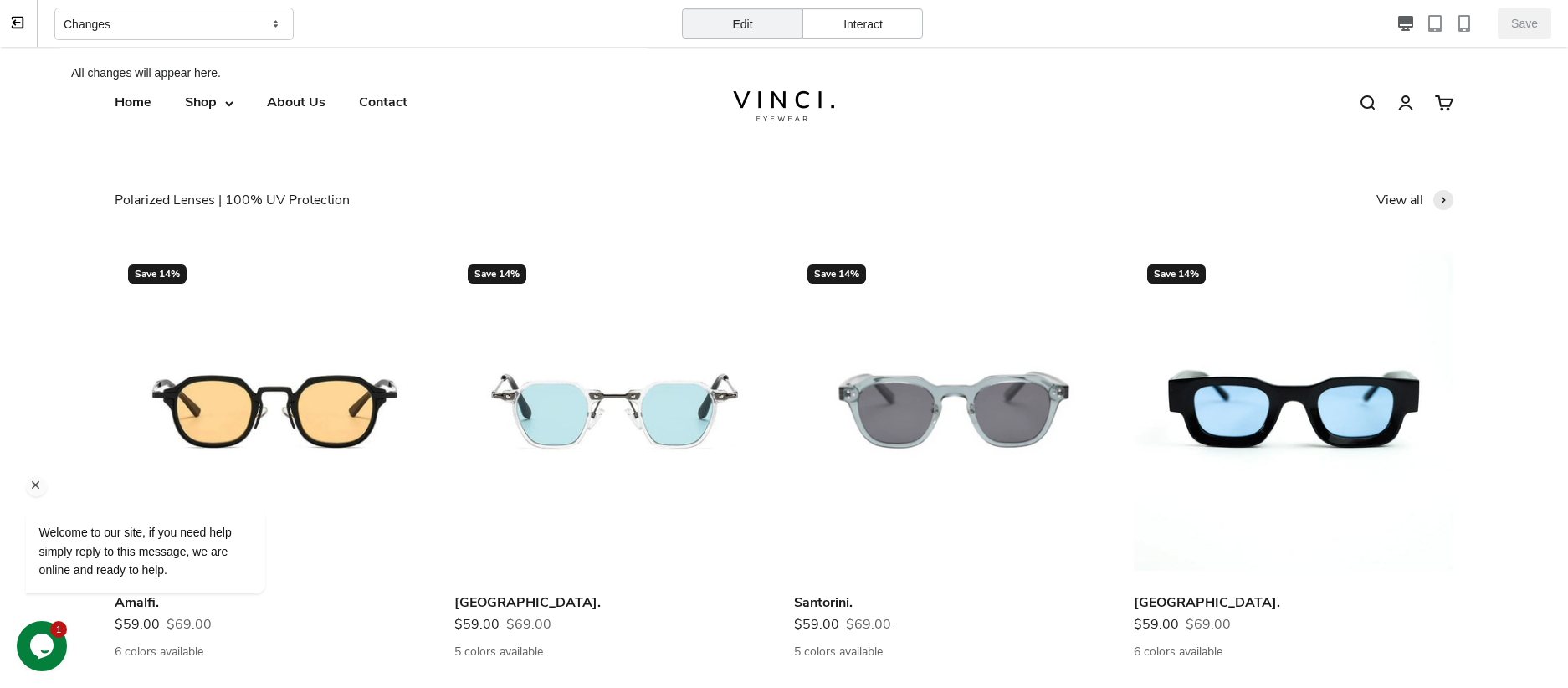 click on "Welcome to our site, if you need help simply reply to this message, we are online and ready to help." at bounding box center [167, 482] 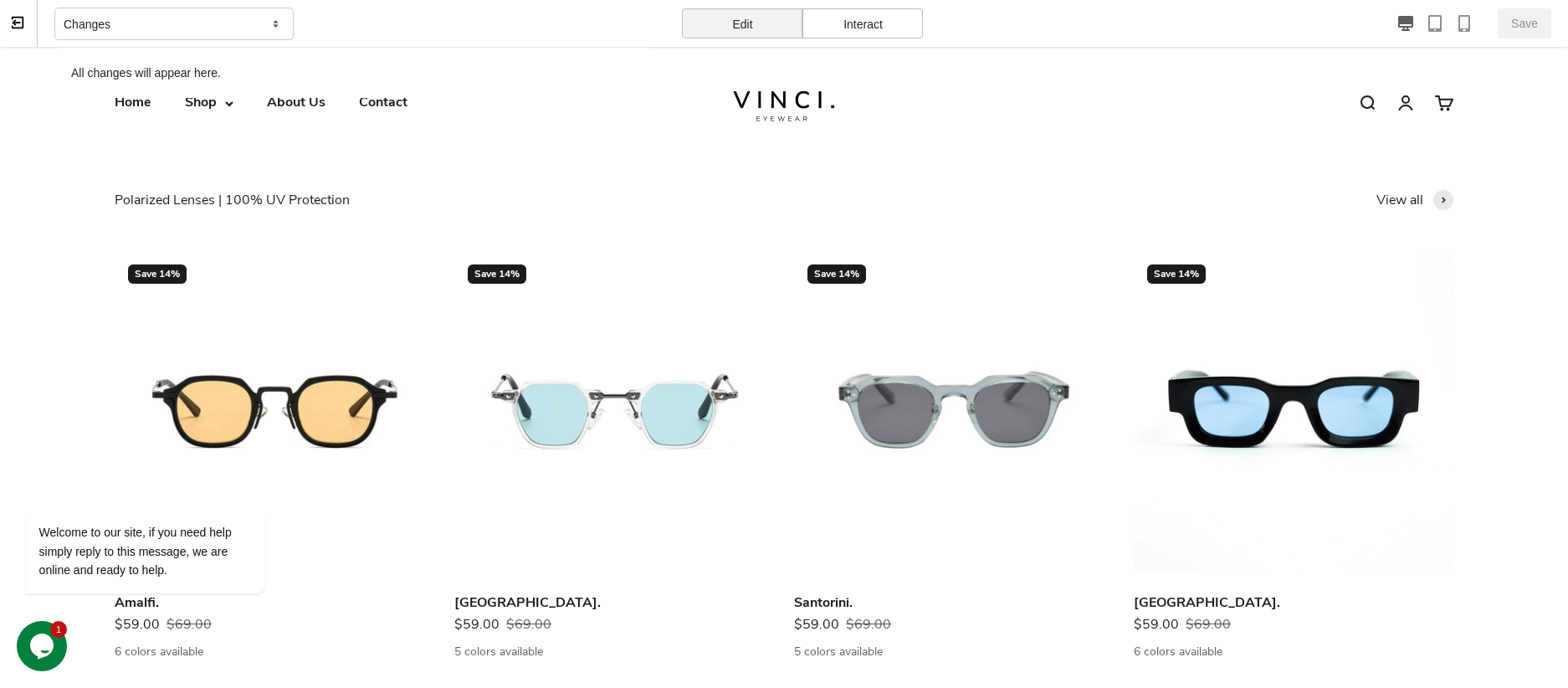 click on "Welcome to our site, if you need help simply reply to this message, we are online and ready to help." at bounding box center (167, 482) 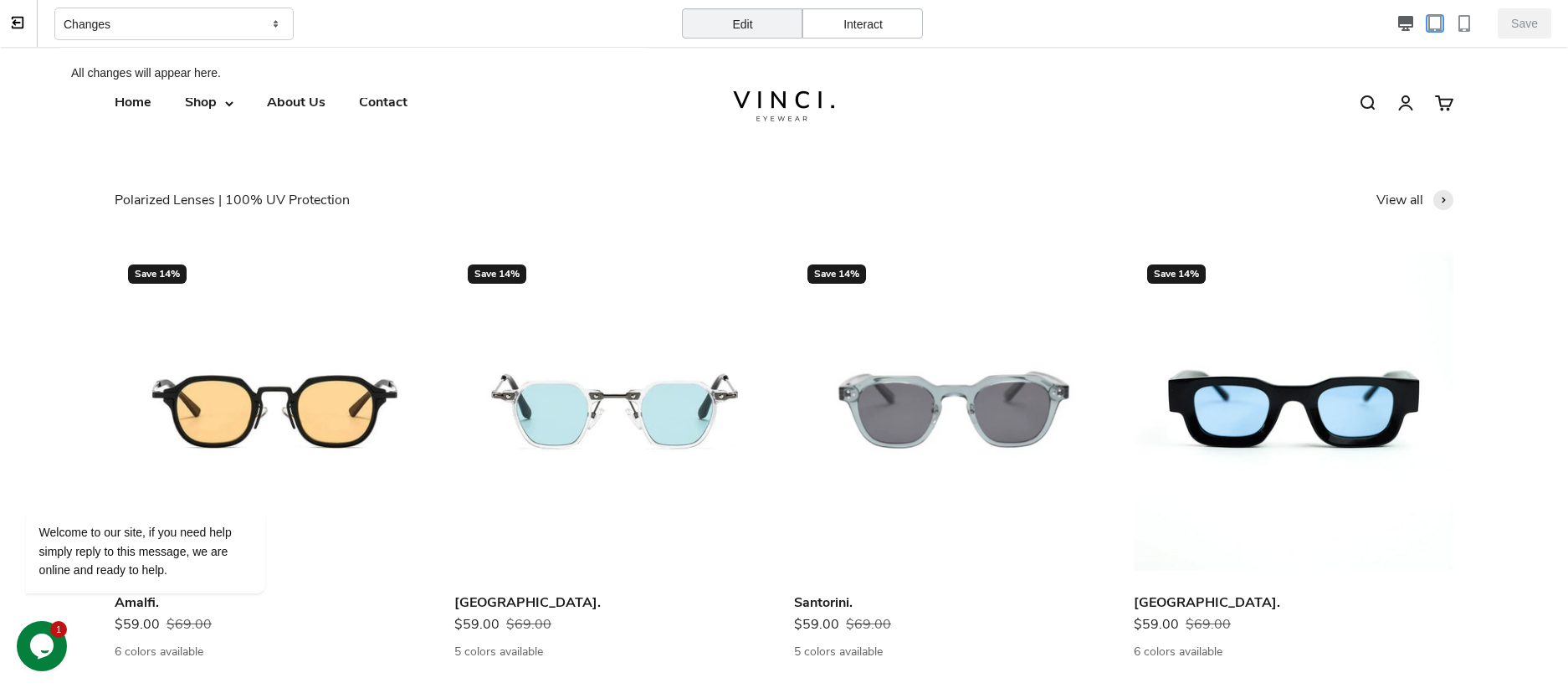 click 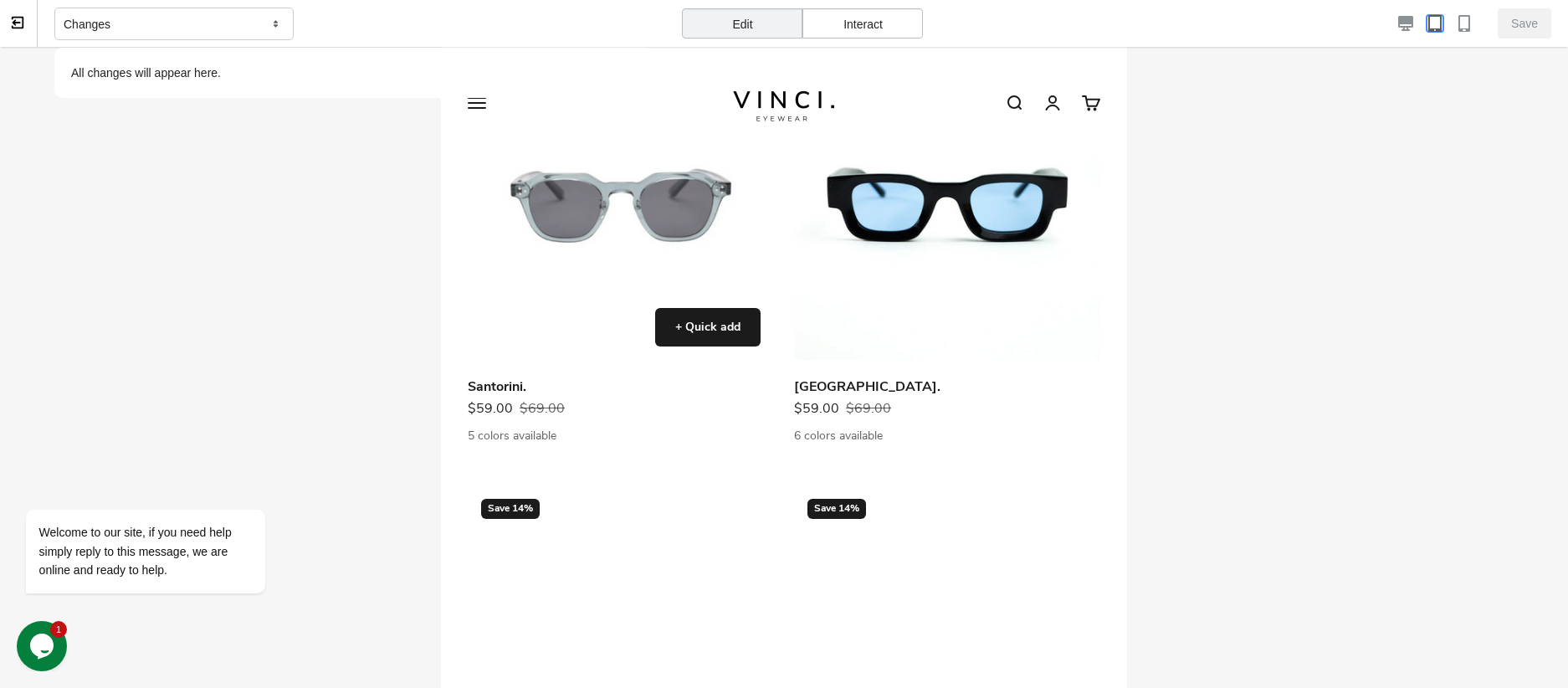 scroll, scrollTop: 1325, scrollLeft: 0, axis: vertical 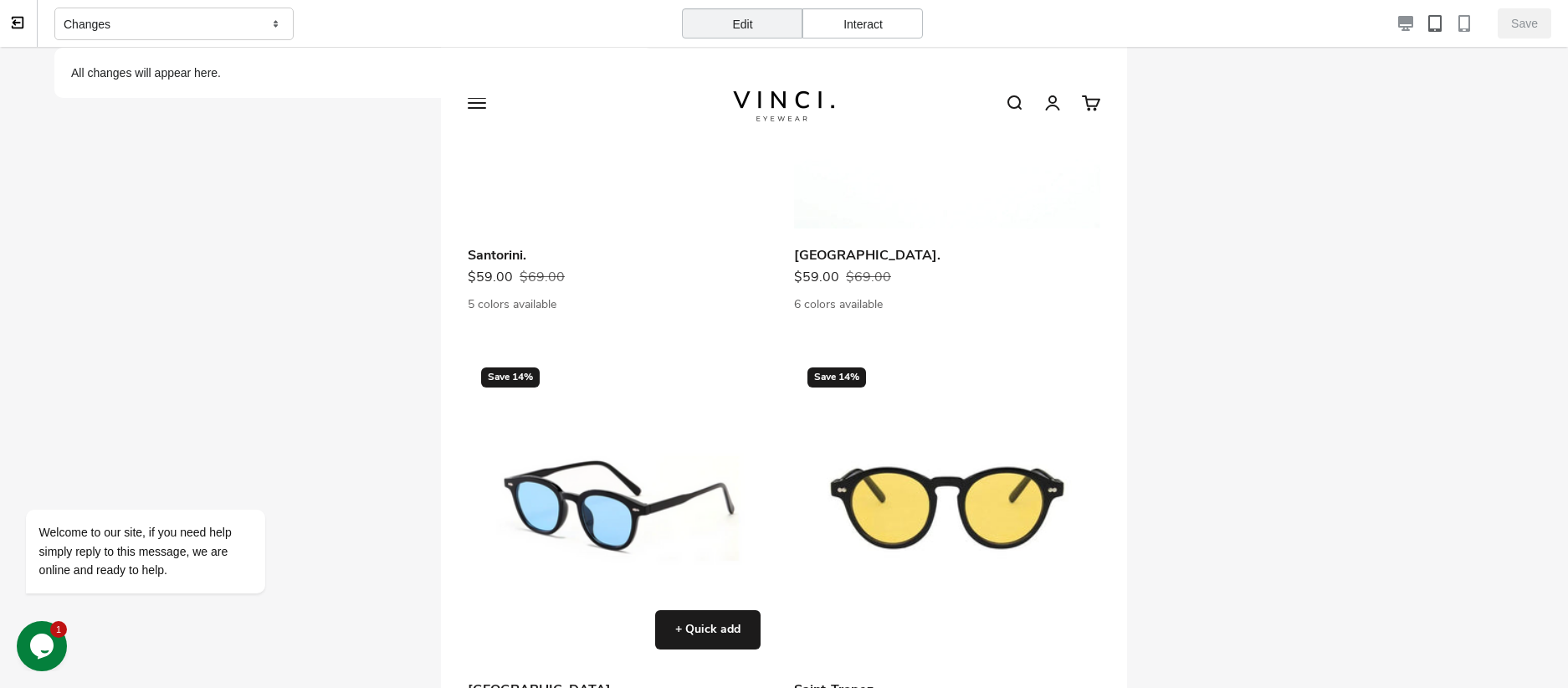 click at bounding box center [621, 508] 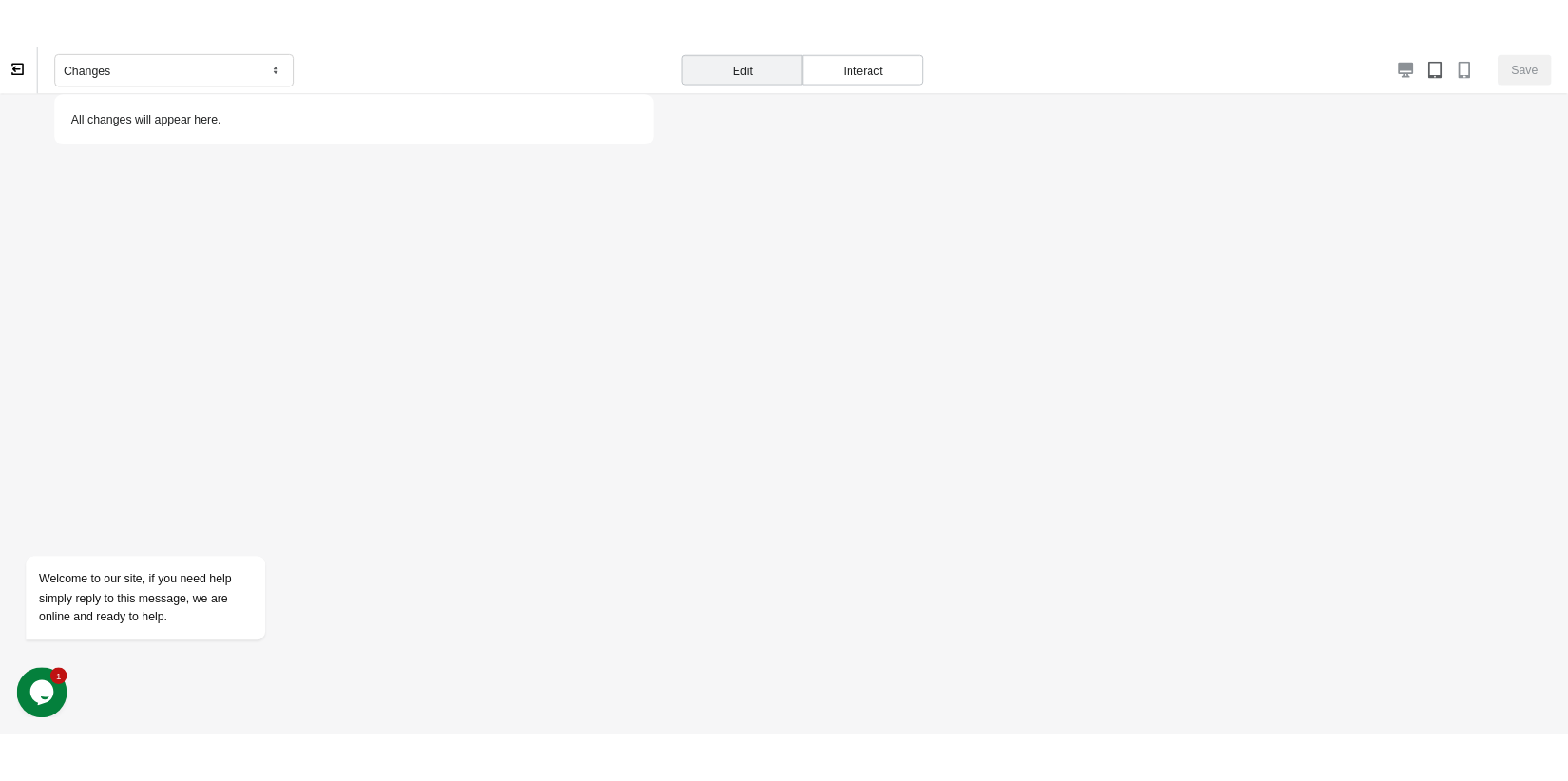 scroll, scrollTop: 0, scrollLeft: 0, axis: both 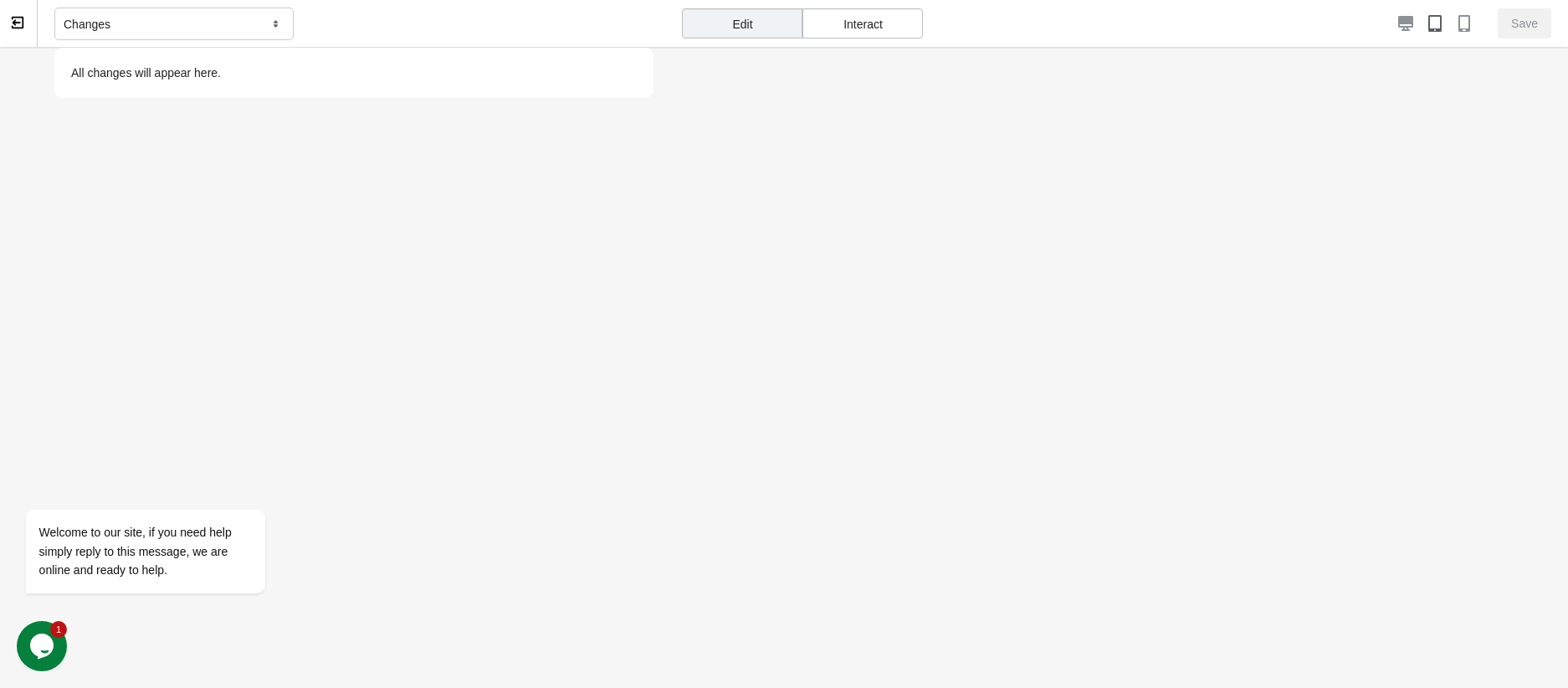 click on "Edit" at bounding box center [742, 23] 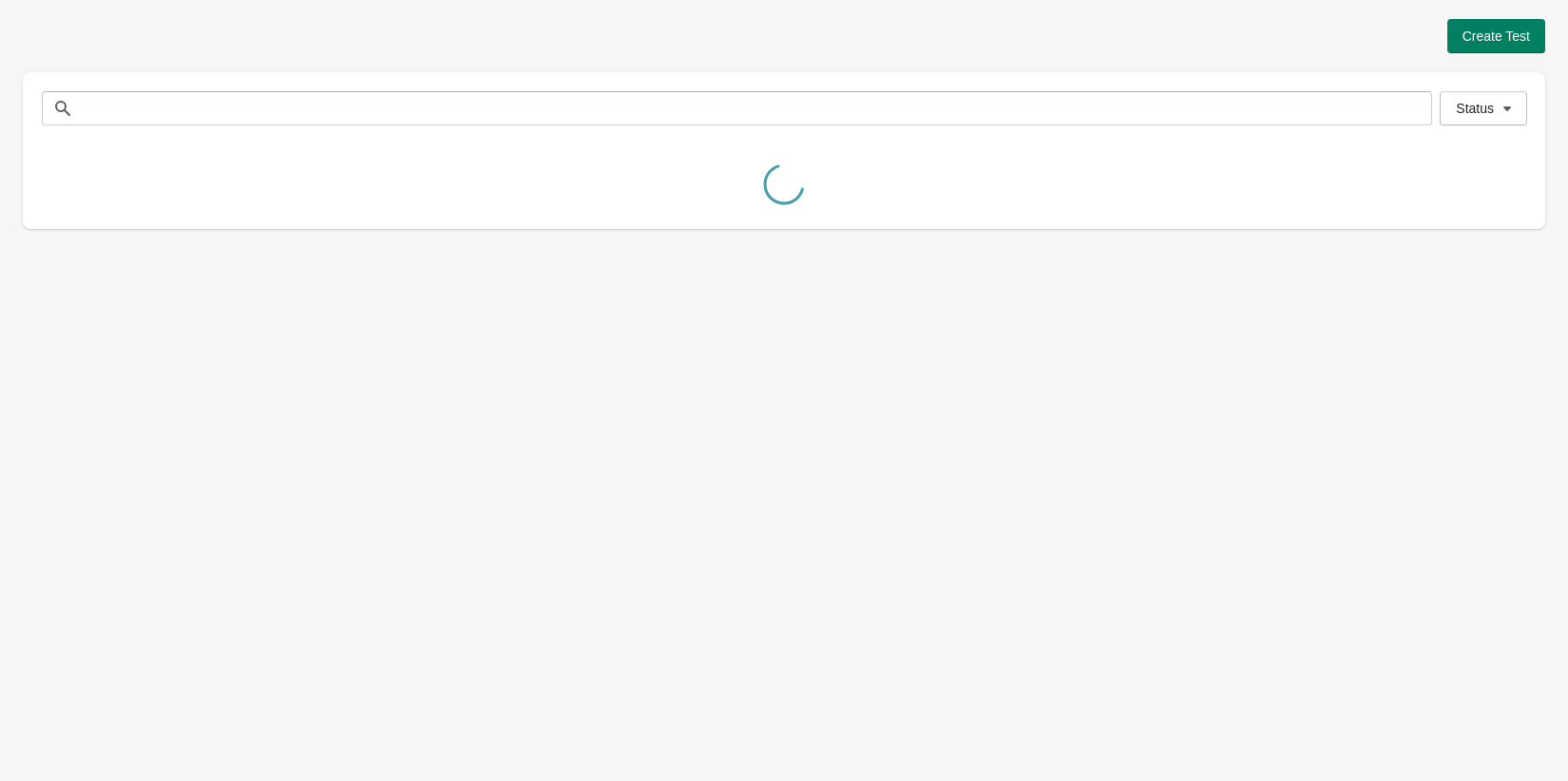 scroll, scrollTop: 0, scrollLeft: 0, axis: both 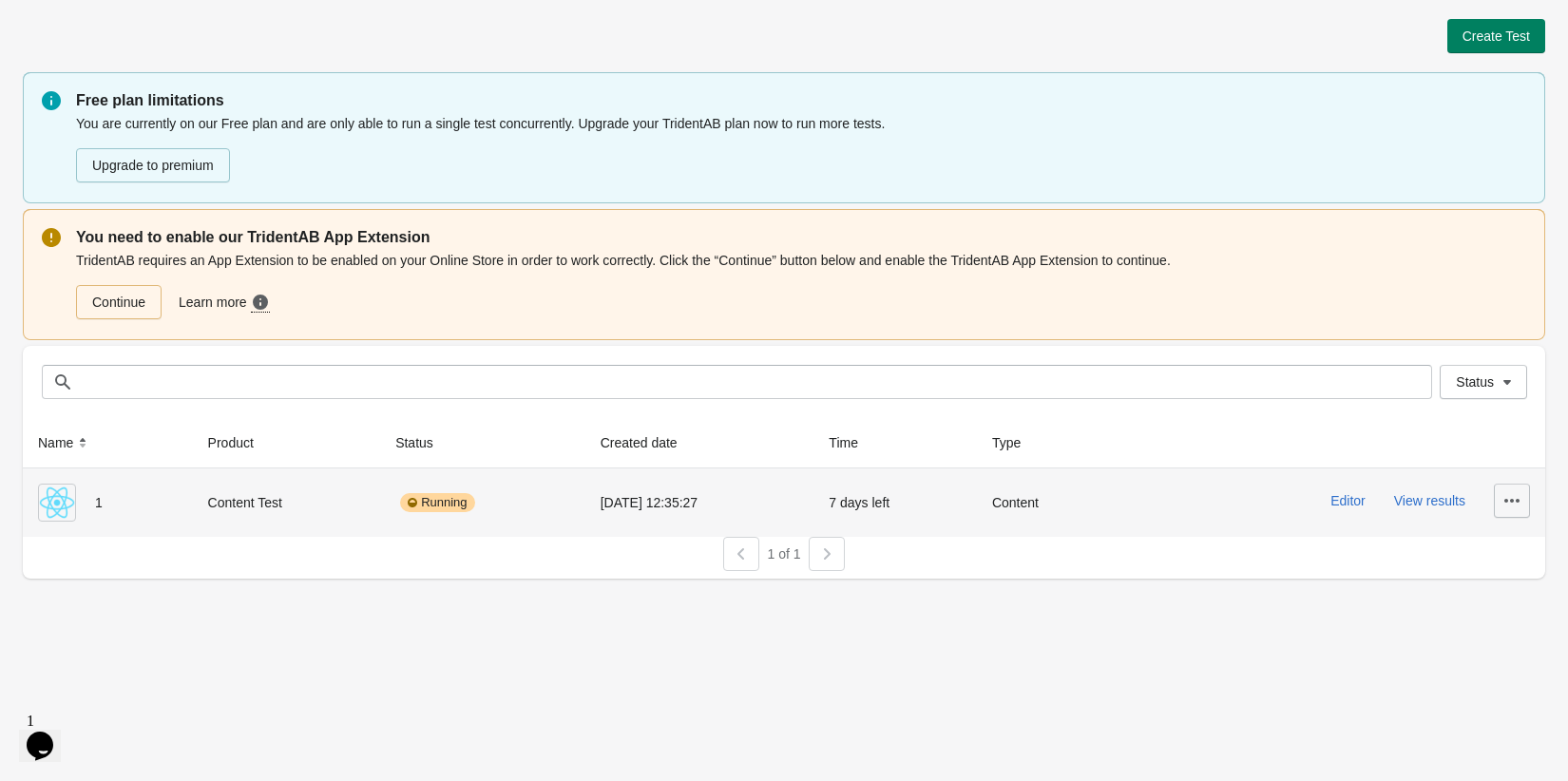 click 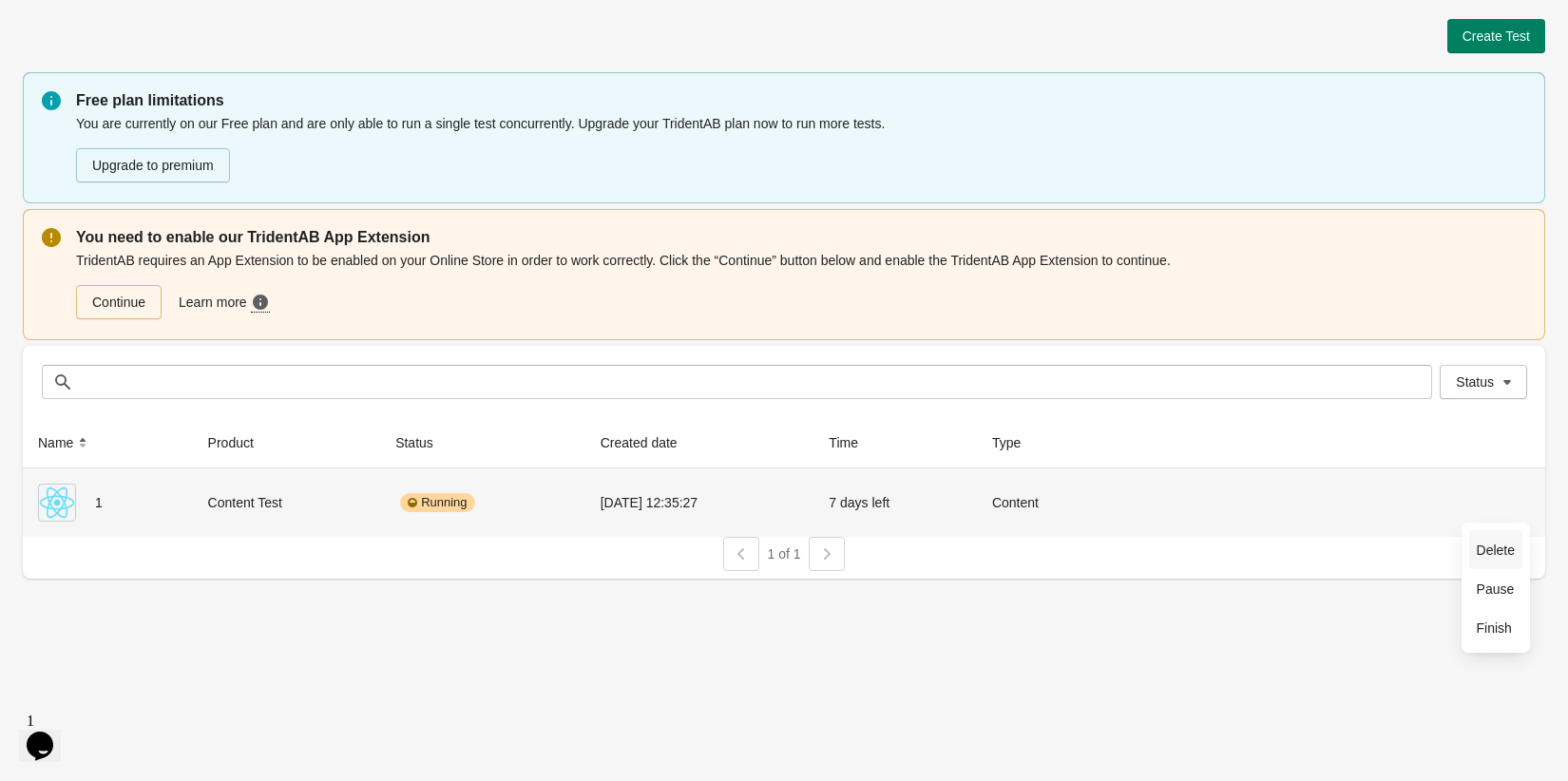 click on "Delete" at bounding box center (1496, 550) 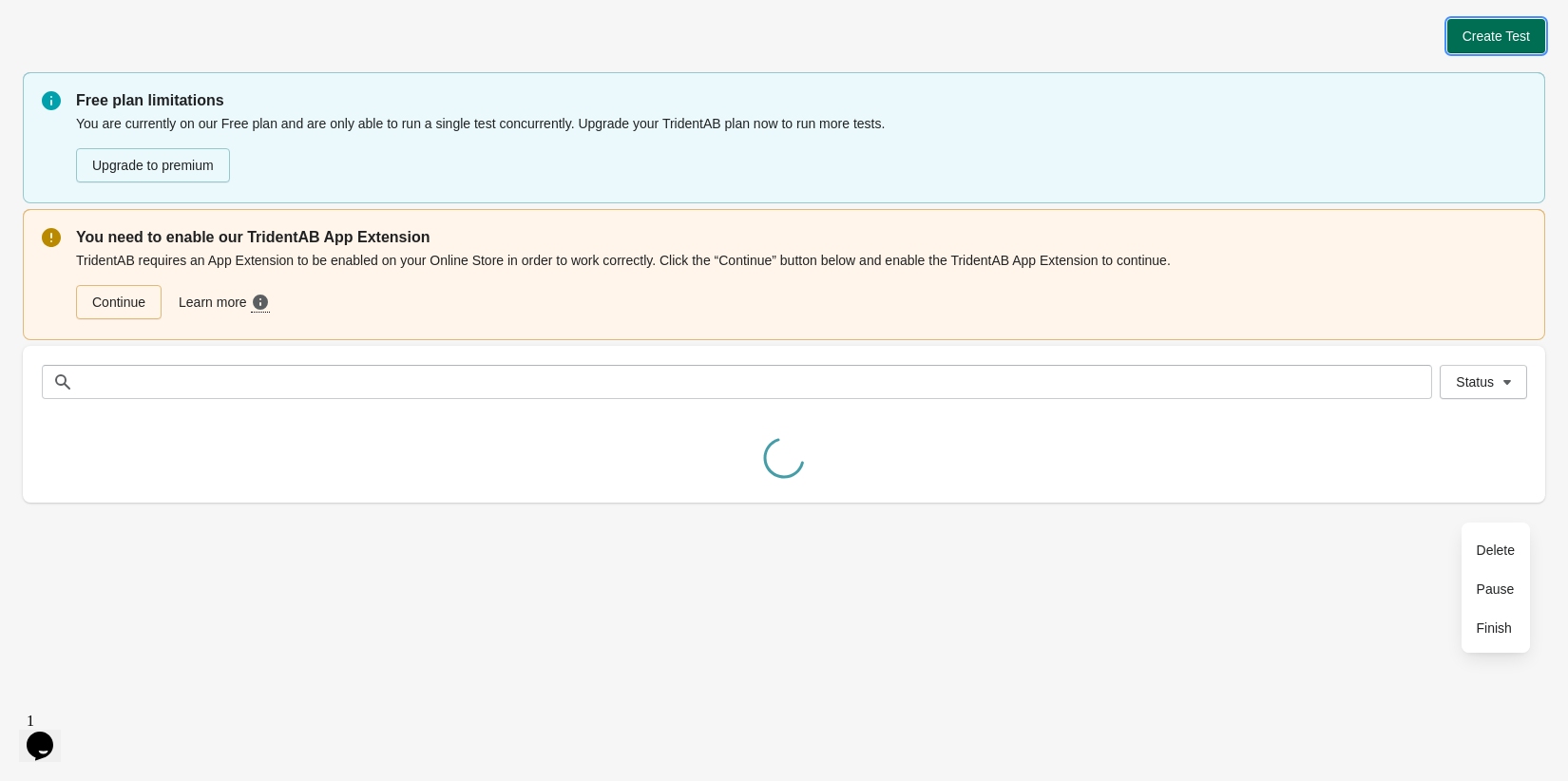 click on "Create Test" at bounding box center (1496, 36) 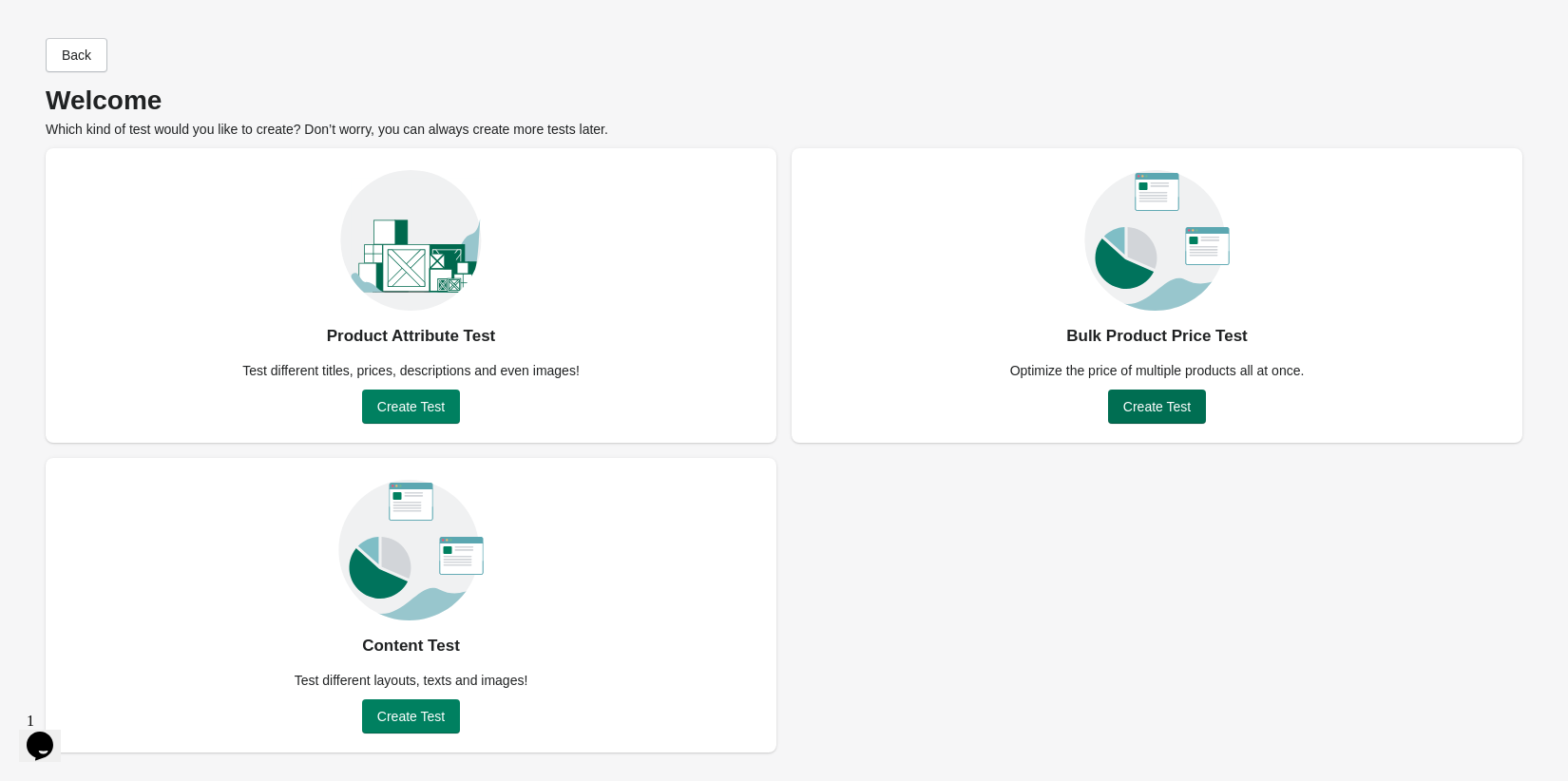click on "Create Test" at bounding box center [1157, 407] 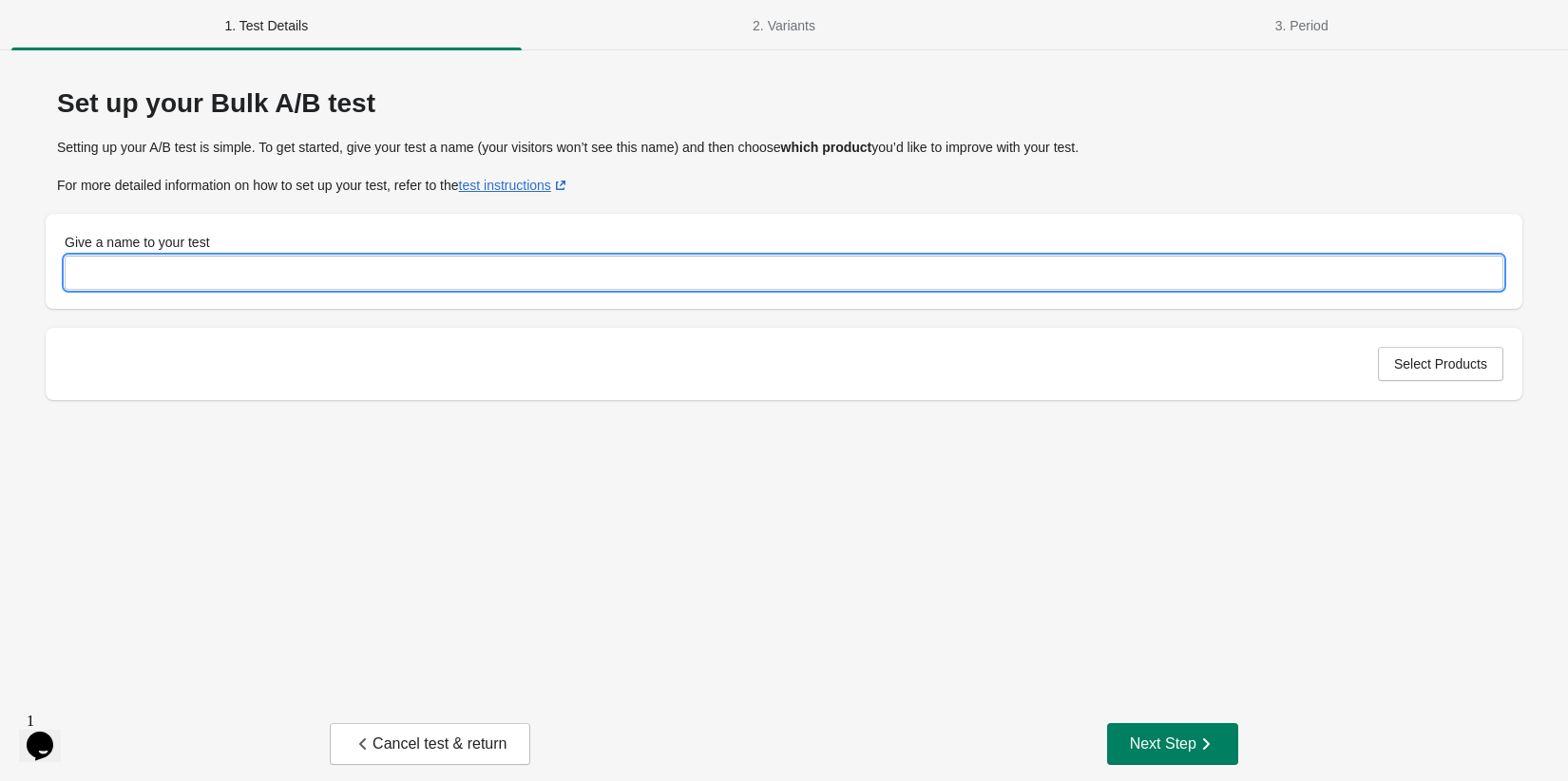 click on "Give a name to your test" at bounding box center [784, 273] 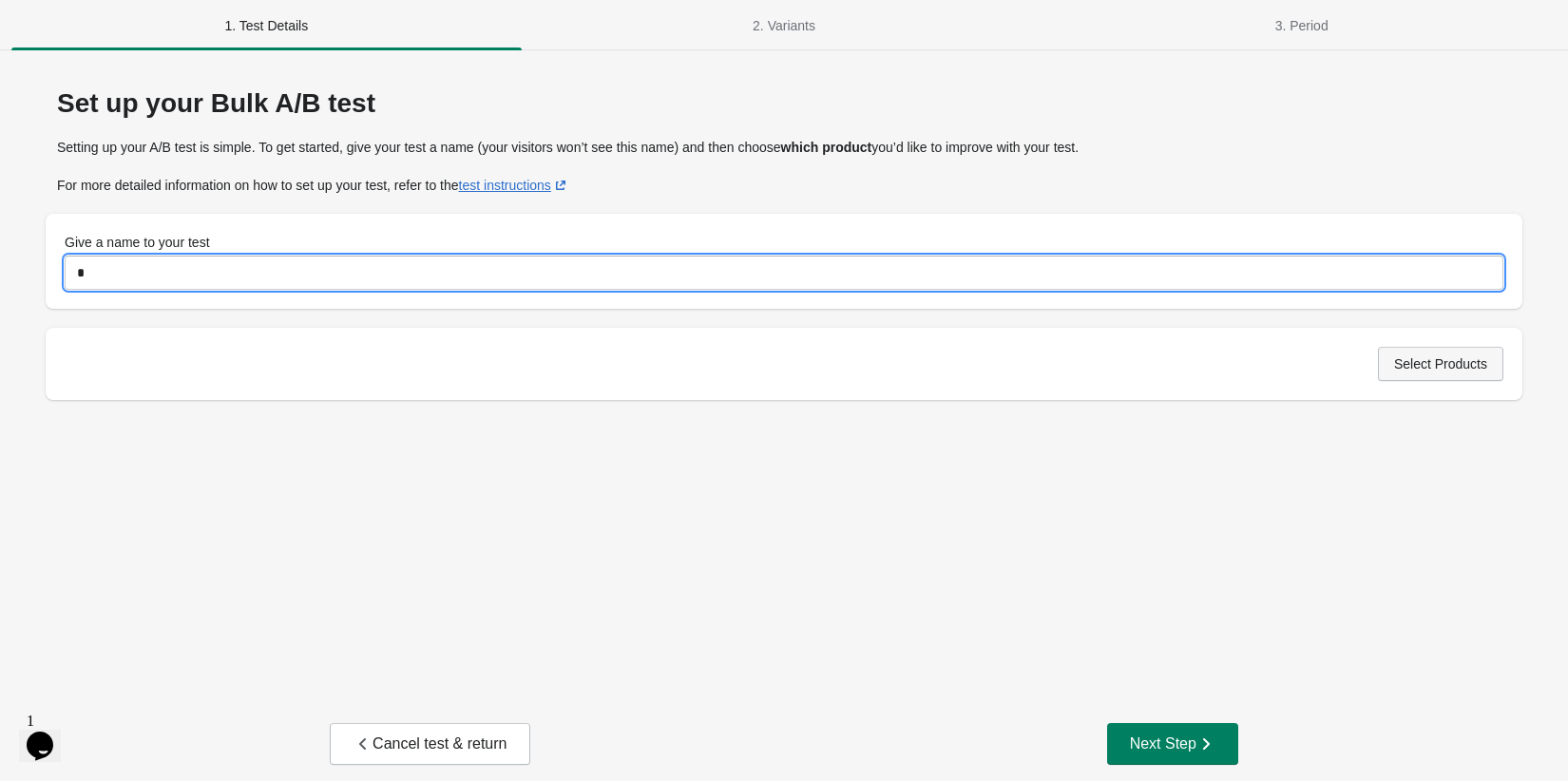 type on "*" 